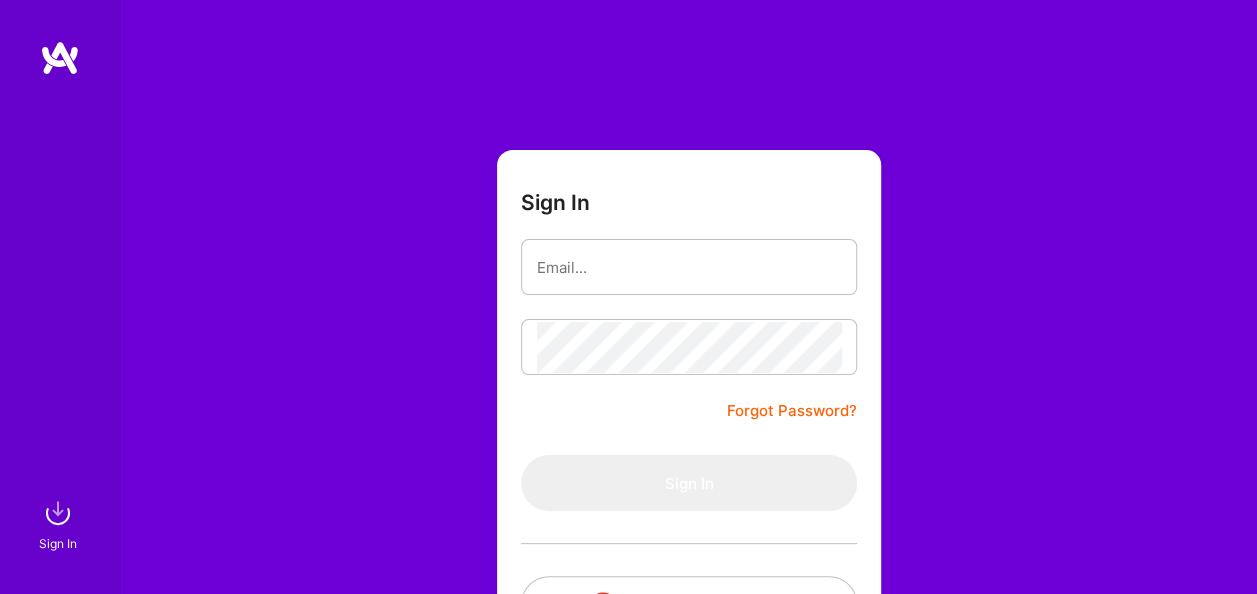 scroll, scrollTop: 157, scrollLeft: 0, axis: vertical 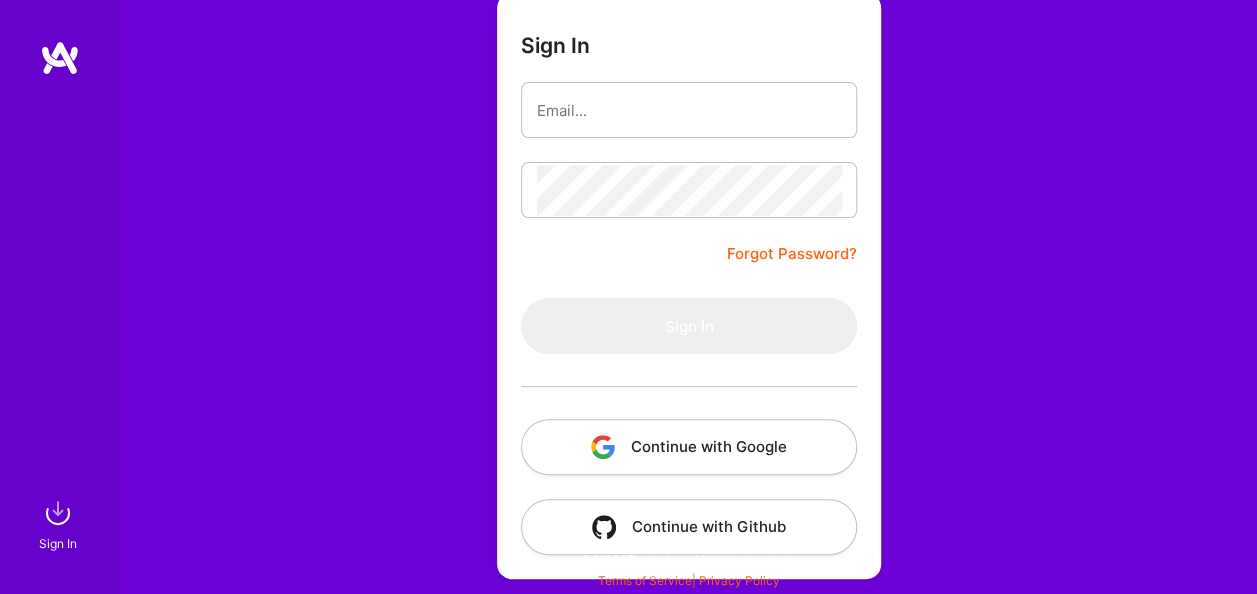 click on "Continue with Google" at bounding box center [689, 447] 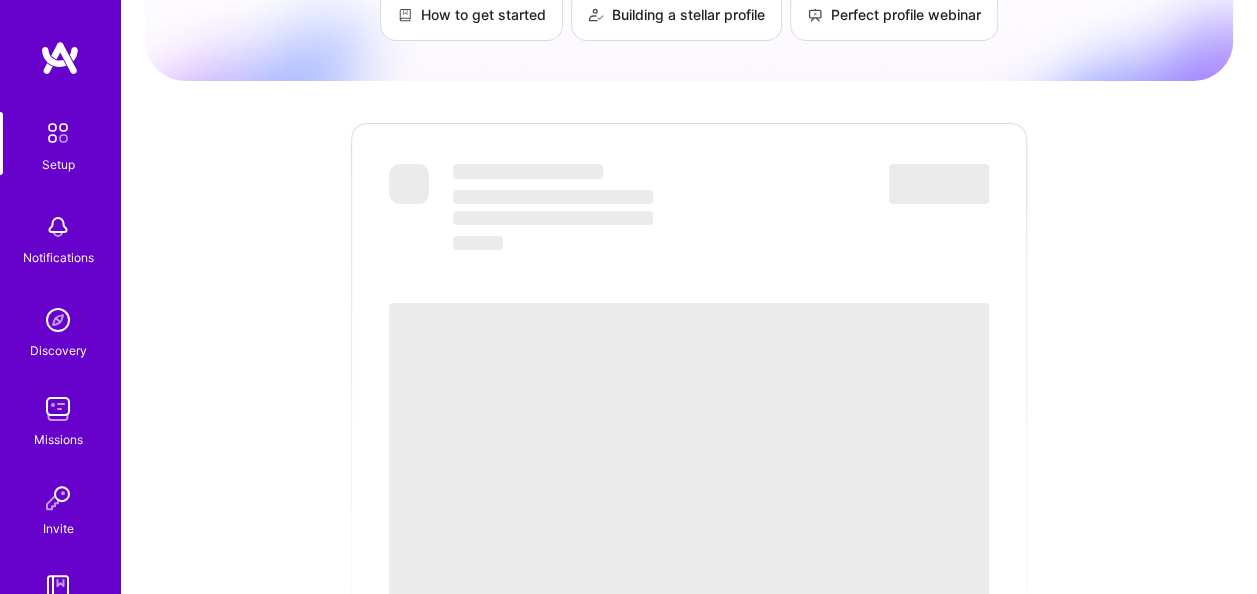 scroll, scrollTop: 0, scrollLeft: 0, axis: both 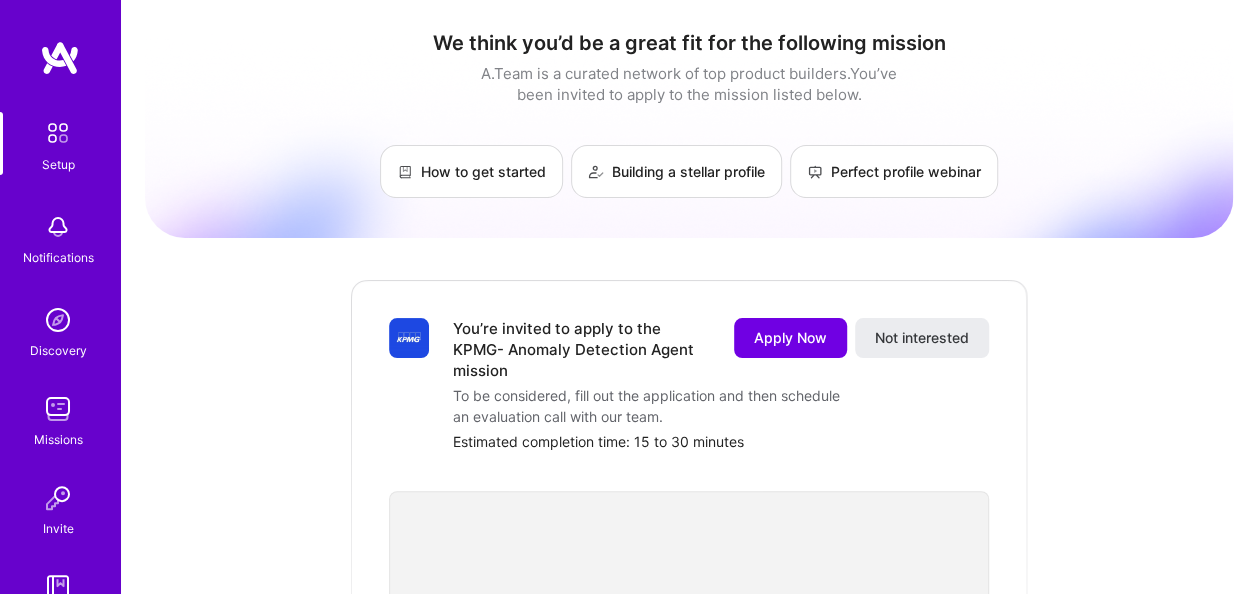 click at bounding box center [58, 133] 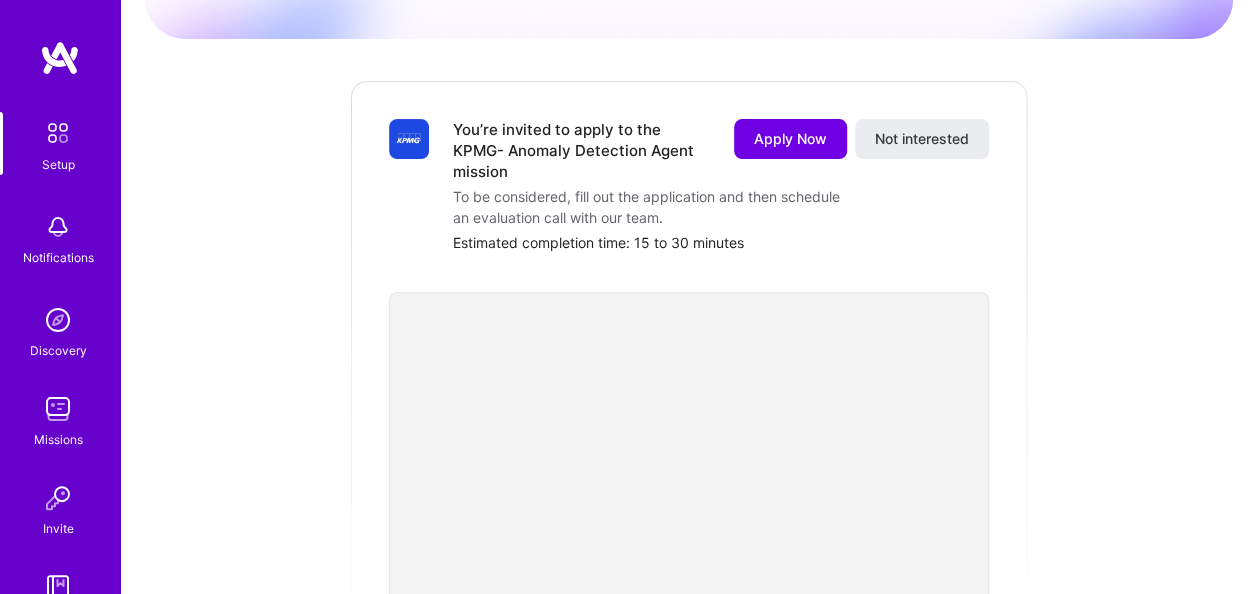 scroll, scrollTop: 0, scrollLeft: 0, axis: both 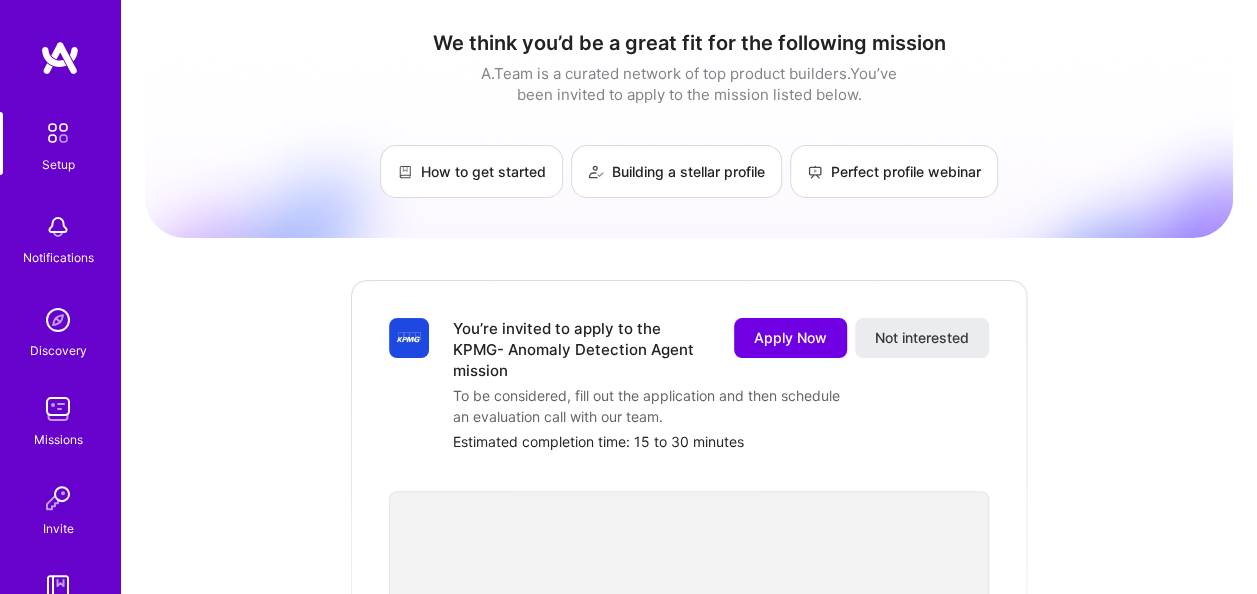 click at bounding box center (58, 133) 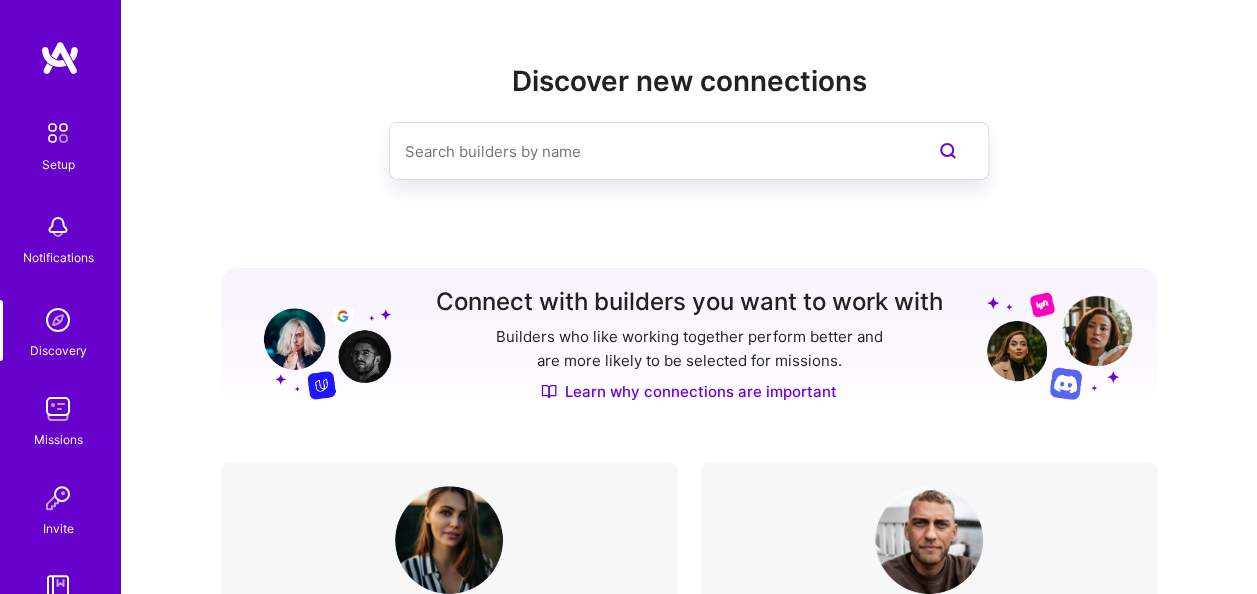 click at bounding box center (58, 409) 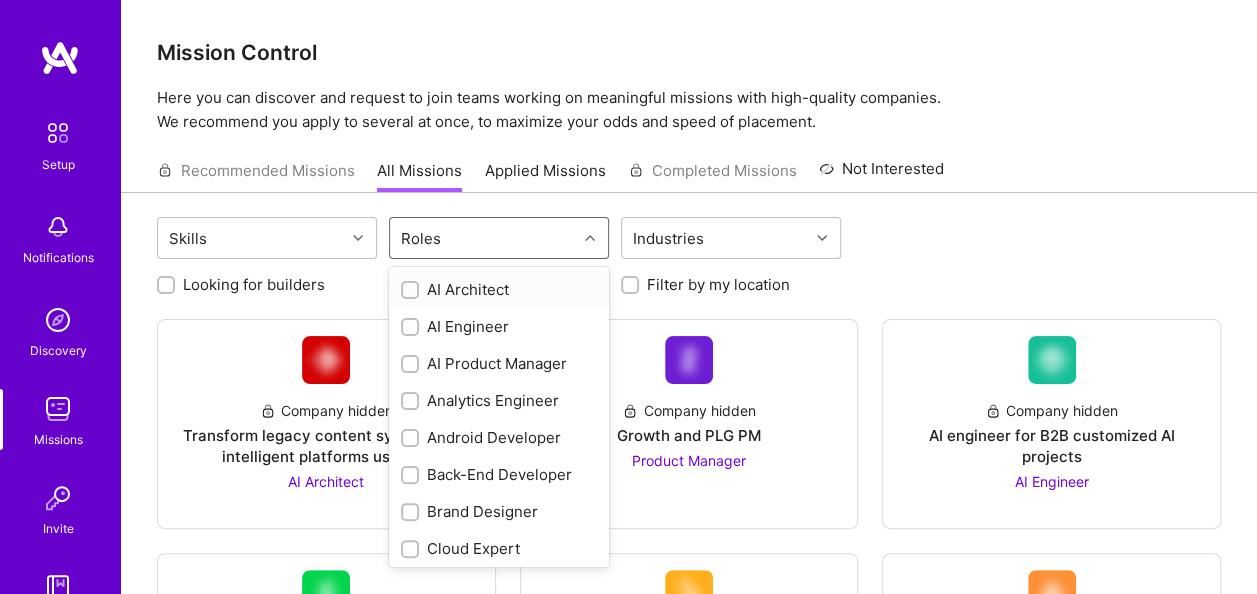click on "Roles" at bounding box center [483, 238] 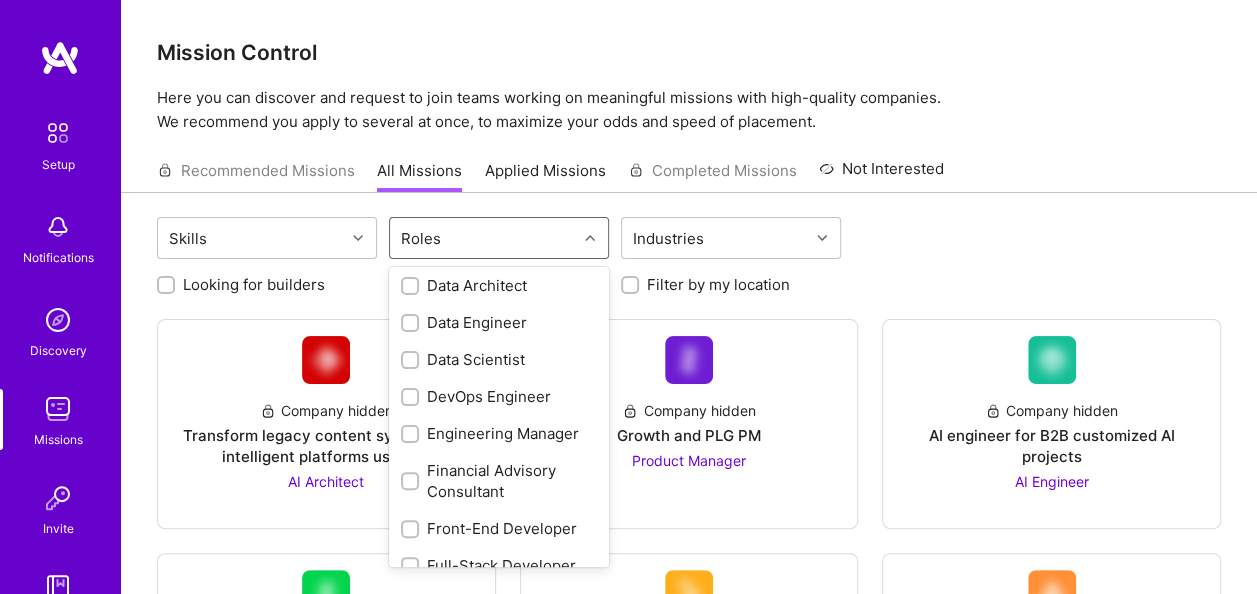 scroll, scrollTop: 333, scrollLeft: 0, axis: vertical 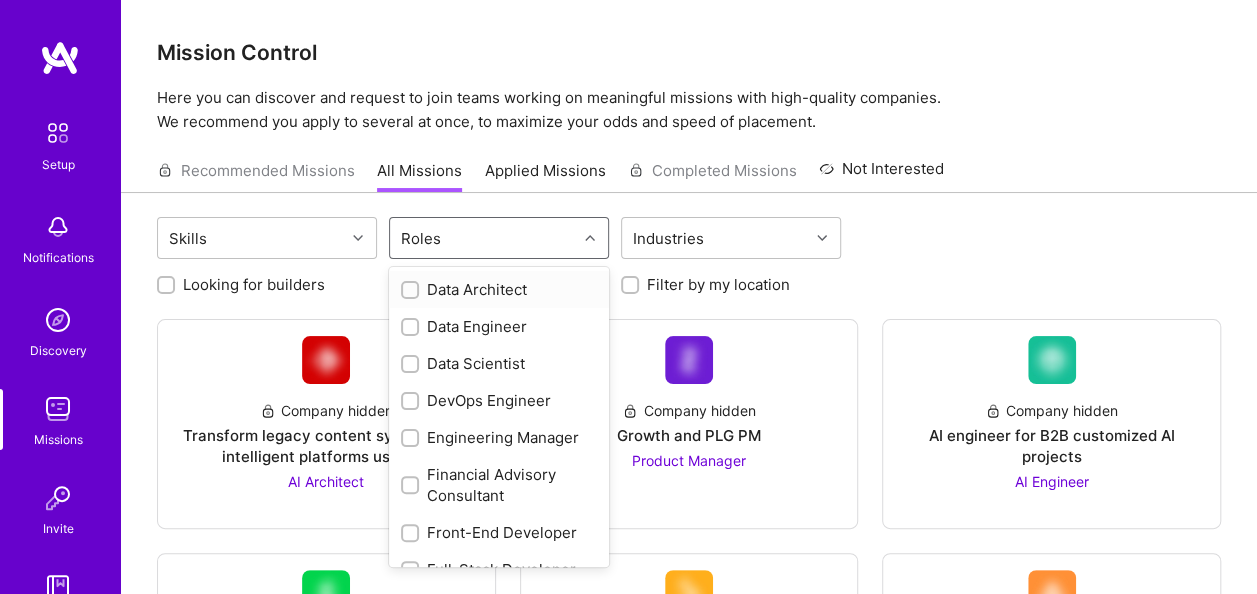 click on "Data Architect" at bounding box center (499, 289) 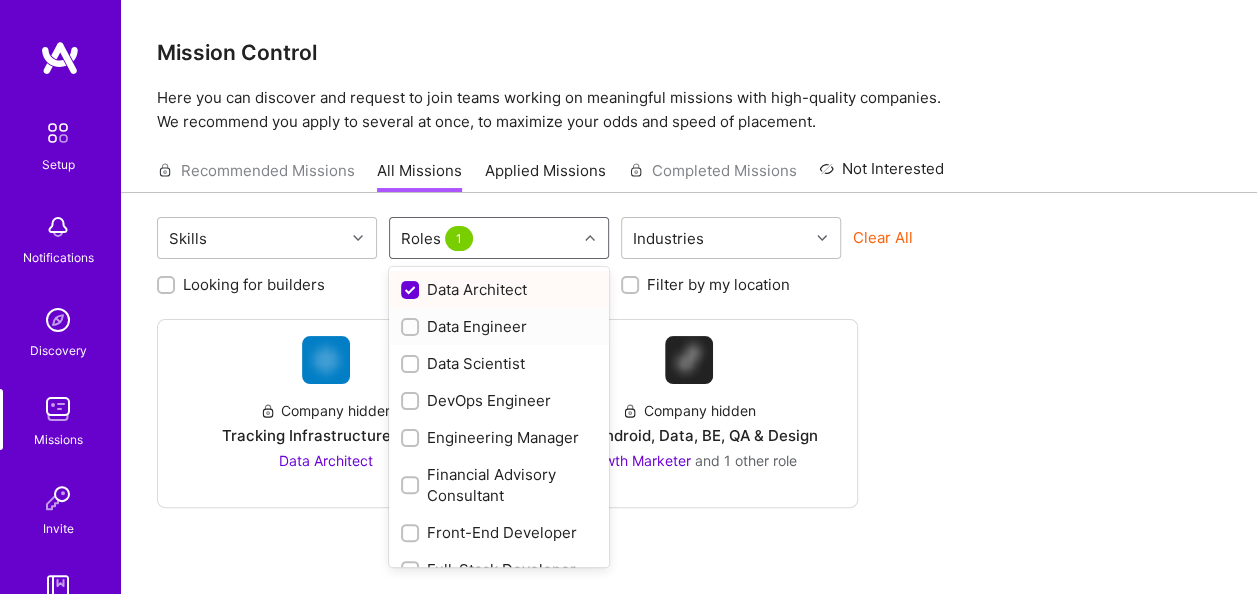 click at bounding box center [410, 326] 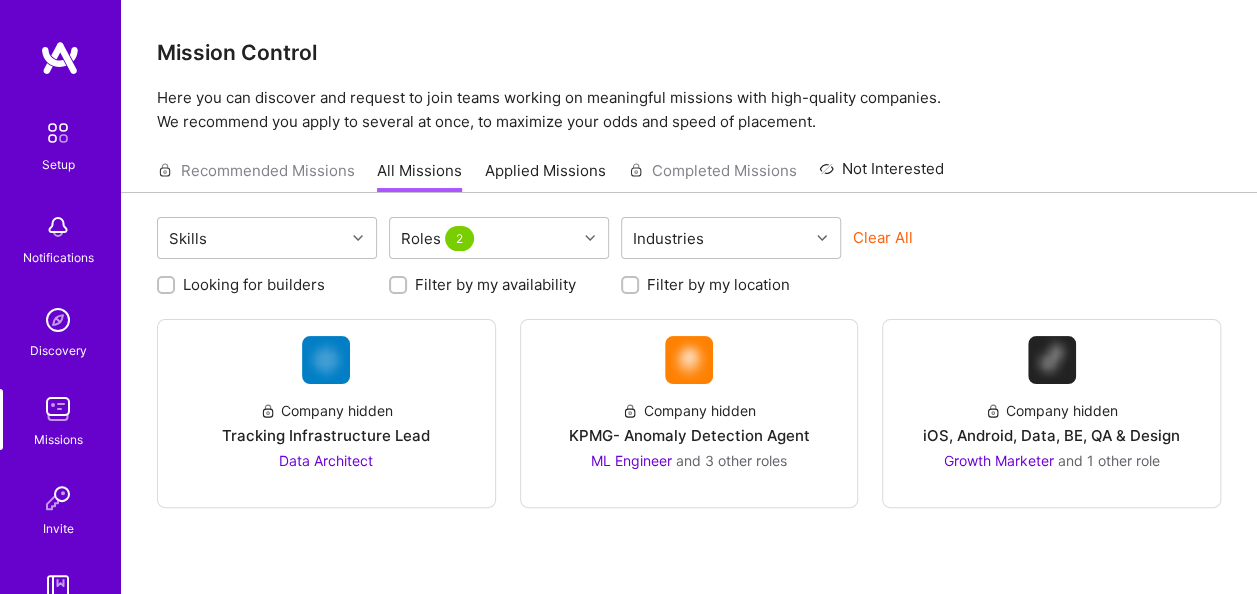 click on "Looking for builders Filter by my availability Filter by my location" at bounding box center [689, 279] 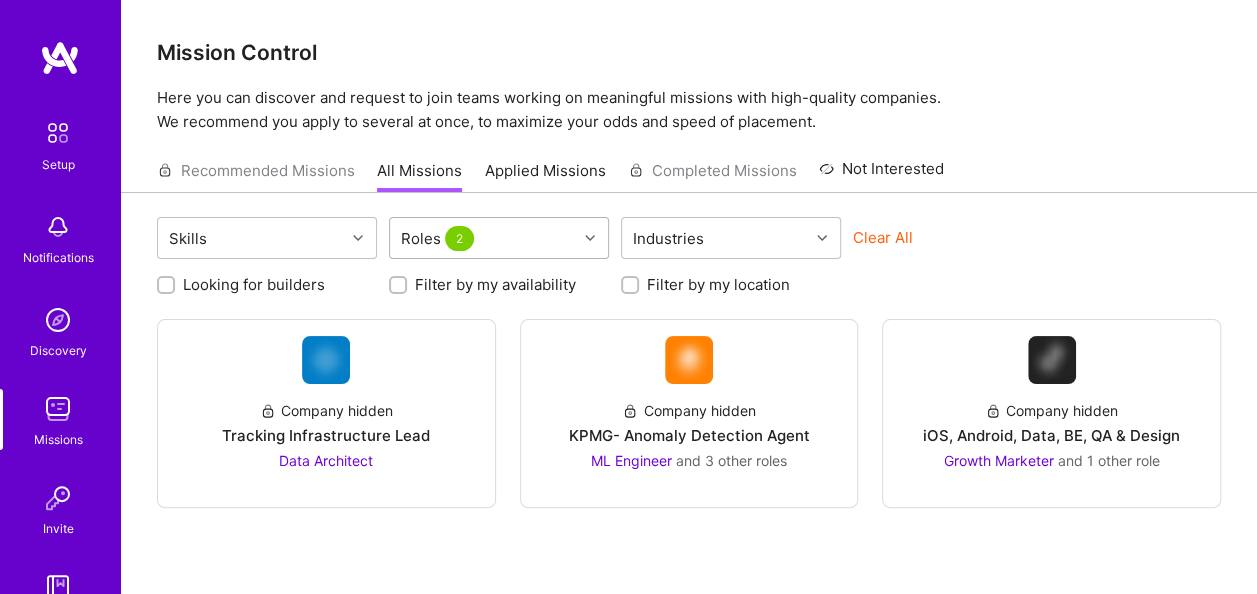 click on "2" at bounding box center [459, 238] 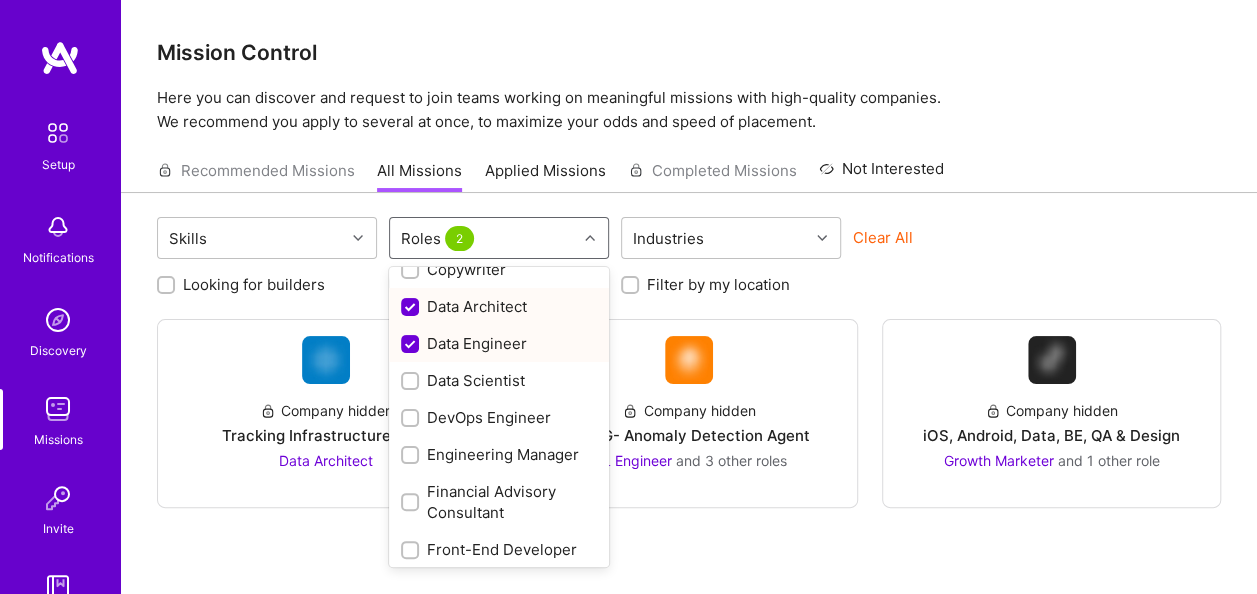 scroll, scrollTop: 292, scrollLeft: 0, axis: vertical 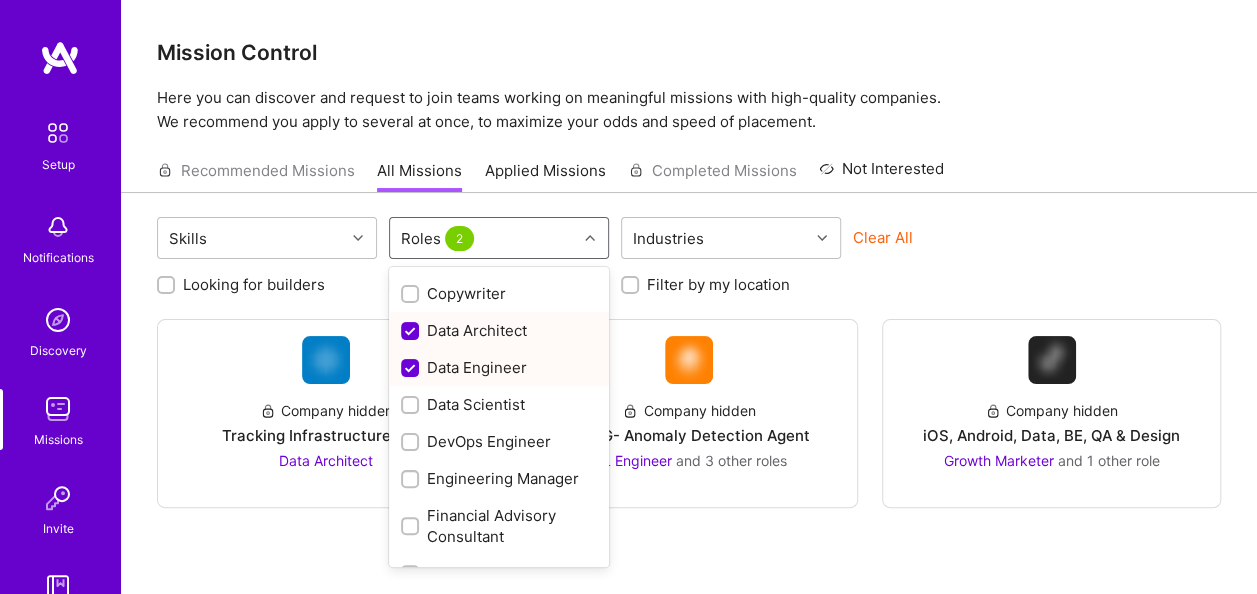 click on "Data Architect" at bounding box center [499, 330] 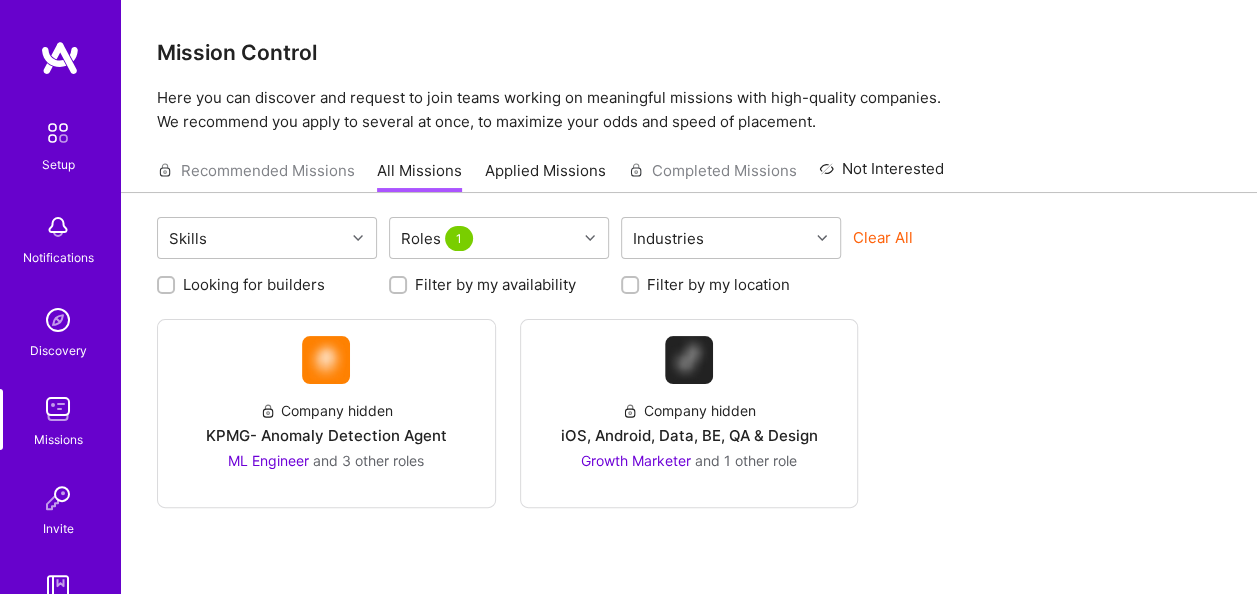 click on "Skills Roles 1 Industries Clear All Looking for builders Filter by my availability Filter by my location
Company hidden KPMG- Anomaly Detection Agent ML Engineer and 3 other roles
Company hidden iOS, Android, Data, BE, QA & Design Growth Marketer and 1 other role" at bounding box center [689, 430] 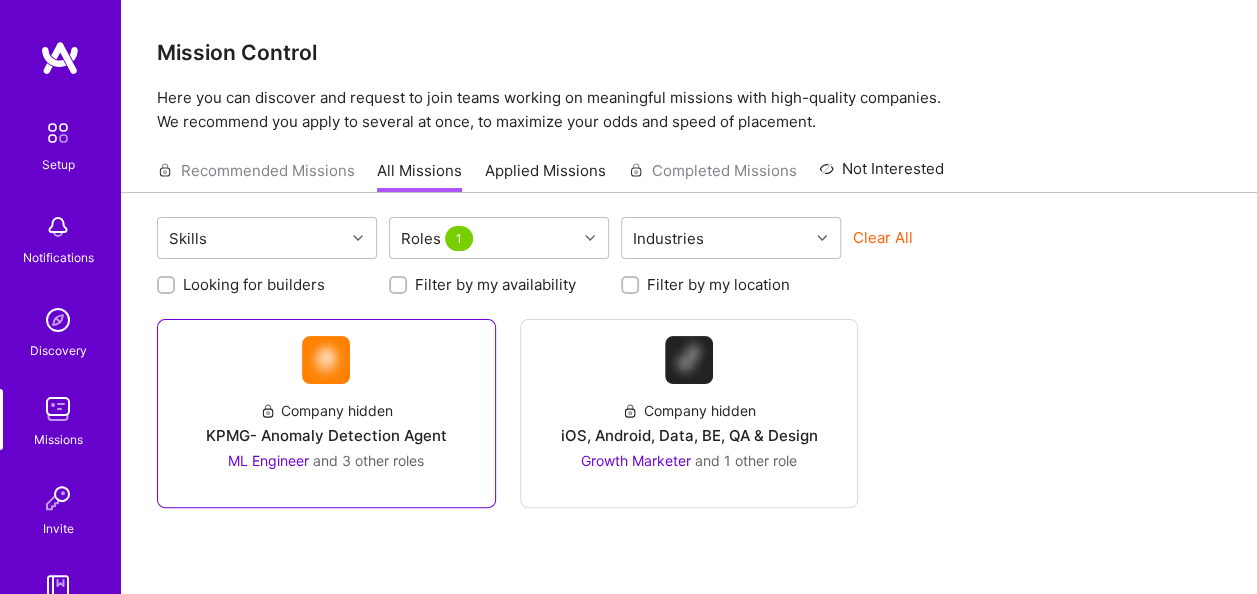 click on "Company hidden KPMG- Anomaly Detection Agent ML Engineer and 3 other roles" at bounding box center [326, 413] 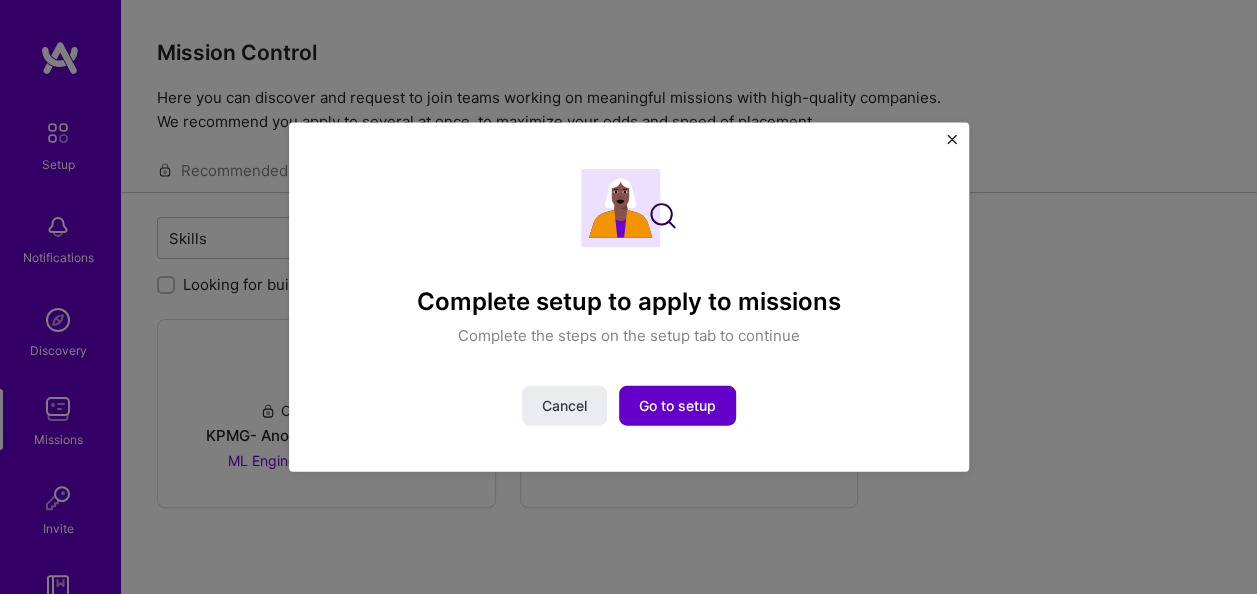 click on "Go to setup" at bounding box center [677, 405] 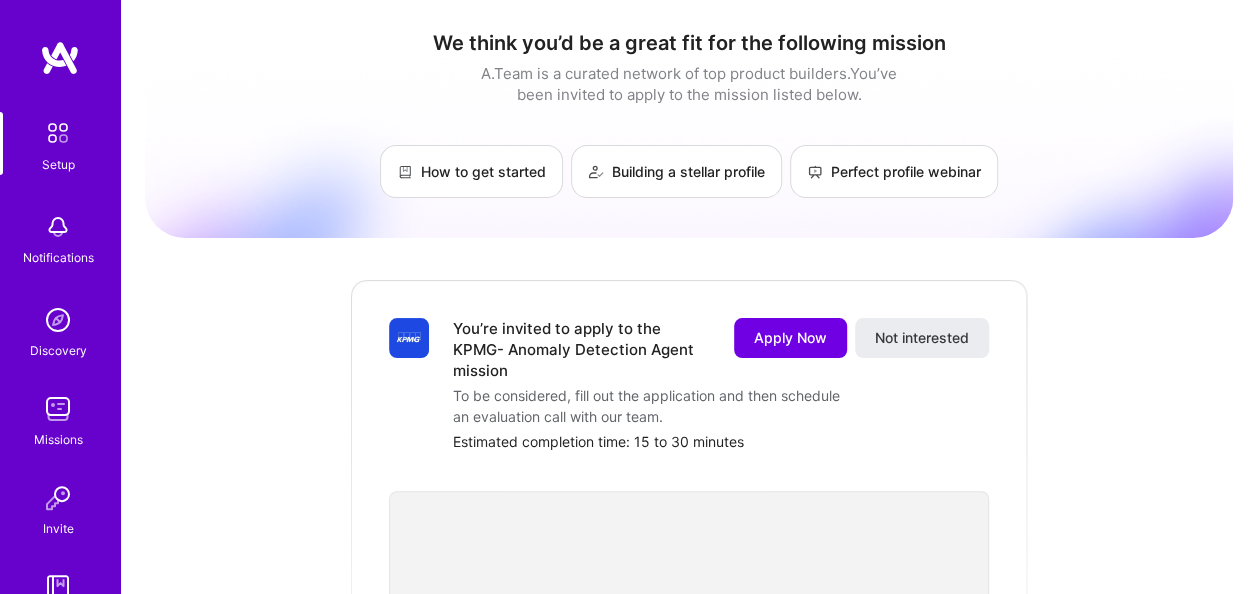 click on "Apply Now Not interested" at bounding box center [849, 349] 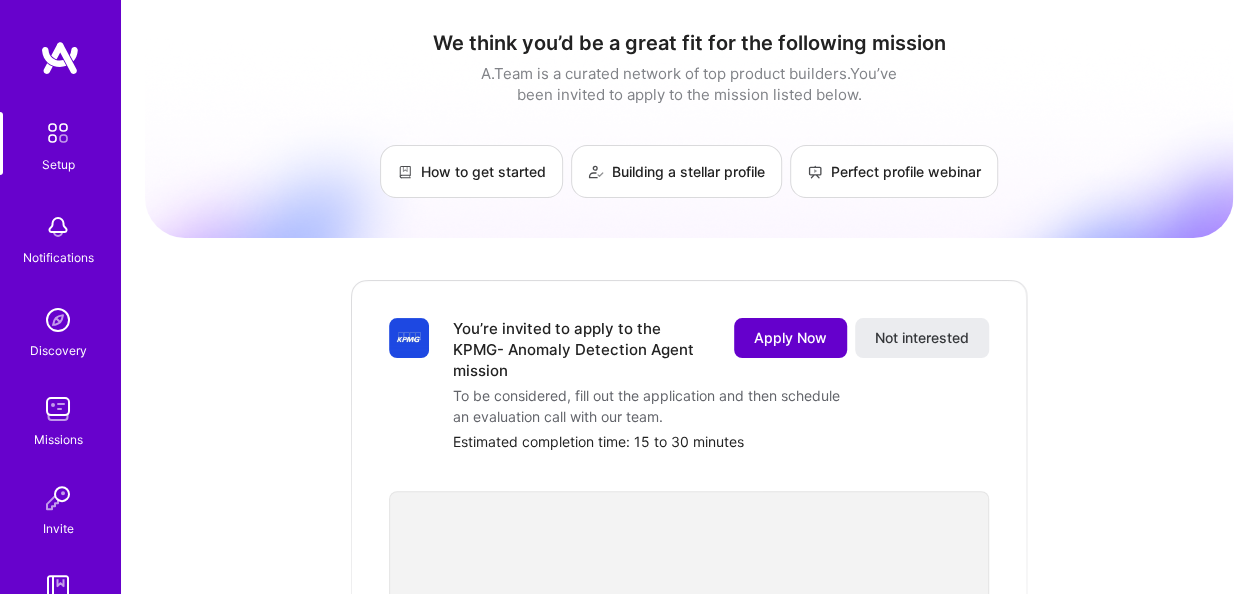 click on "Apply Now" at bounding box center [790, 338] 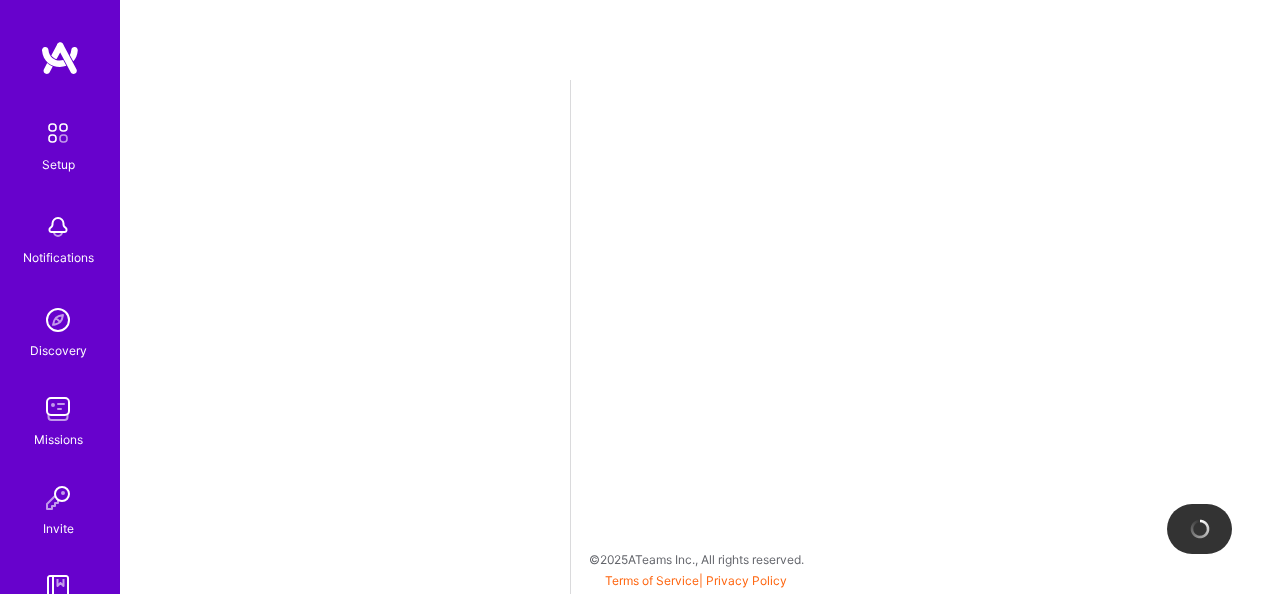 select on "US" 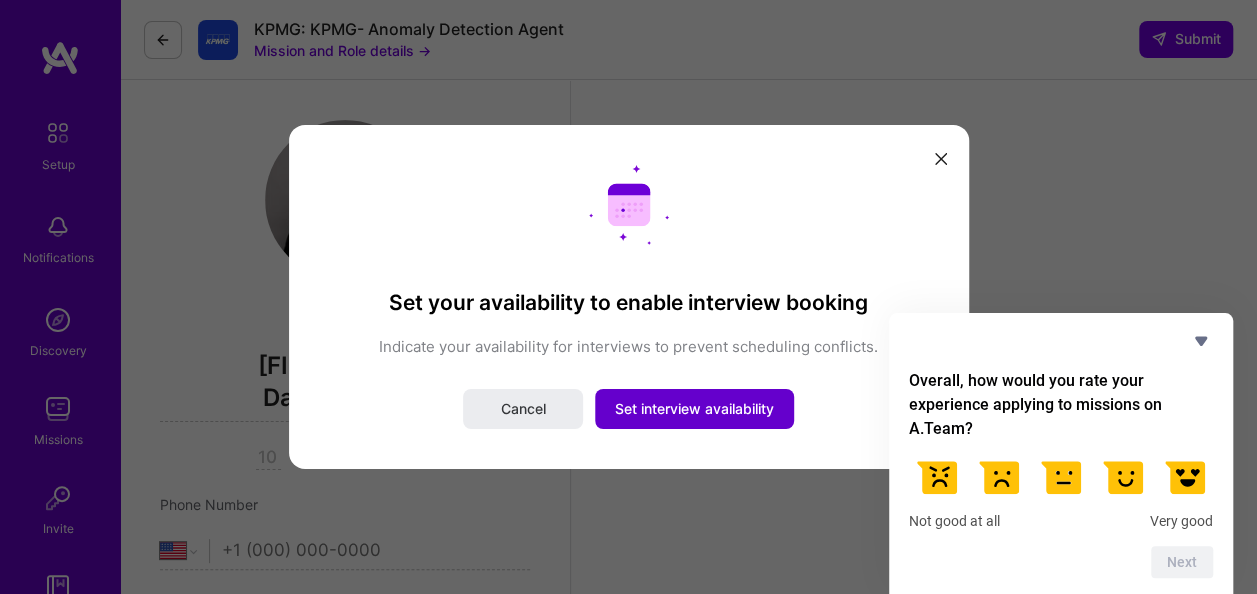 click on "Set interview availability" at bounding box center [694, 409] 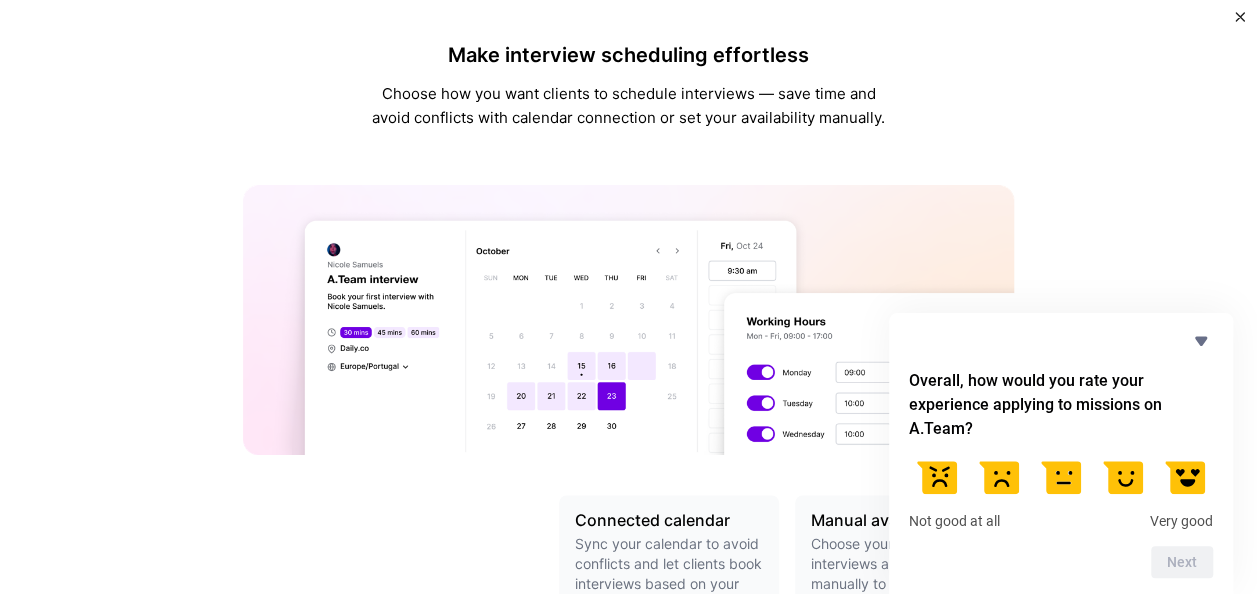 click at bounding box center (1185, 477) 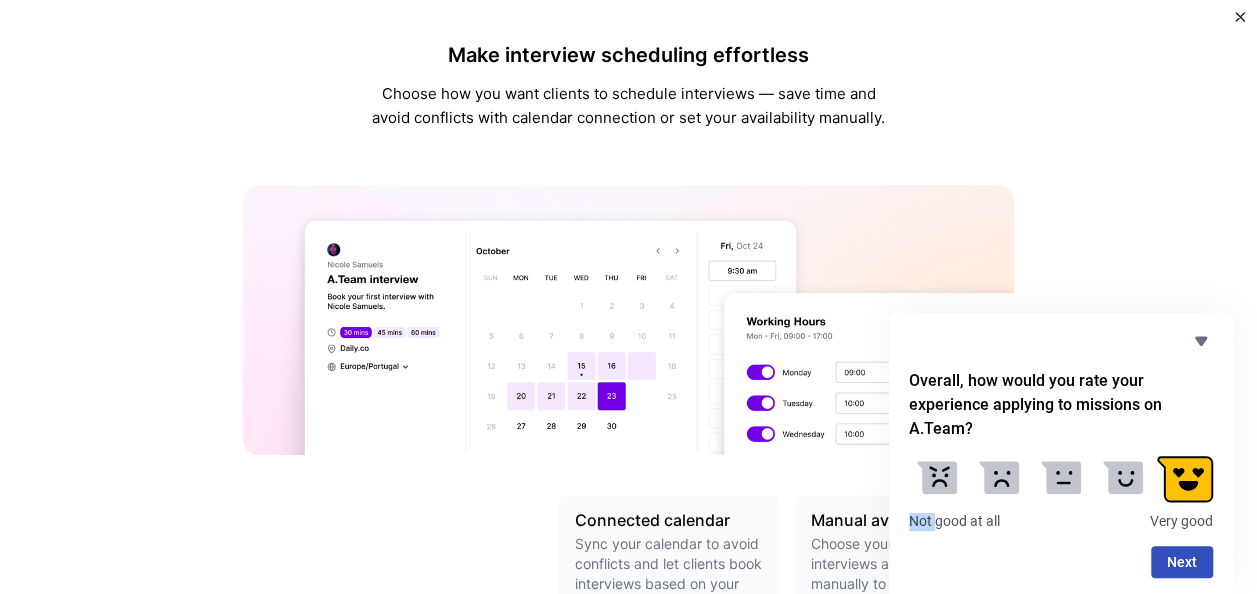 click at bounding box center (1185, 477) 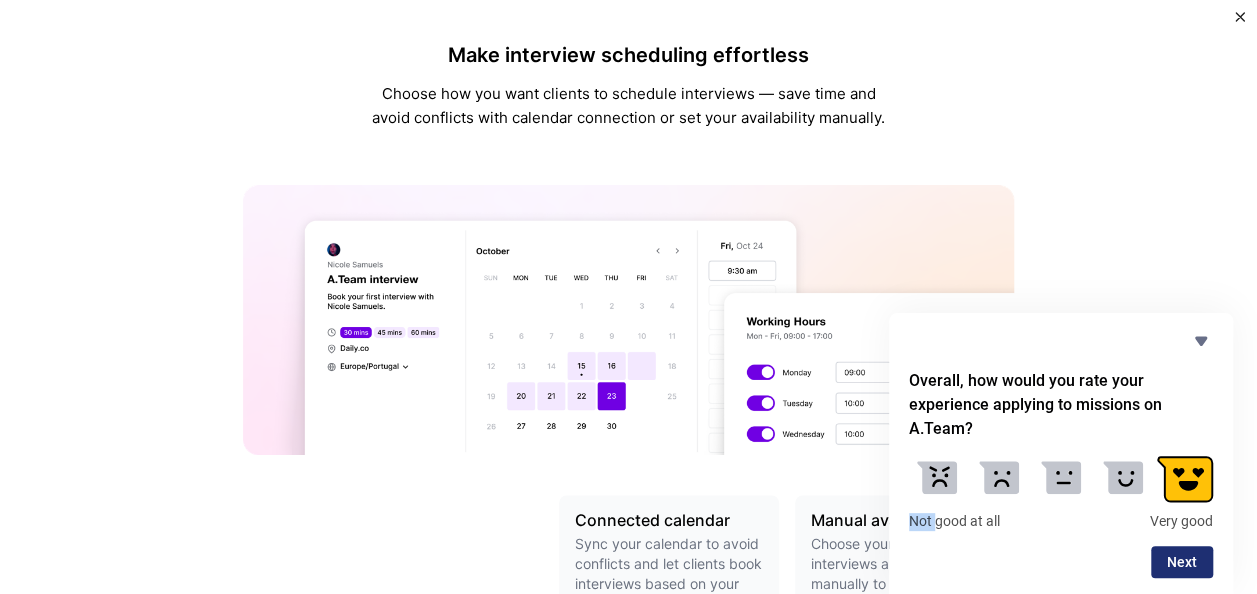 drag, startPoint x: 1204, startPoint y: 484, endPoint x: 1192, endPoint y: 566, distance: 82.8734 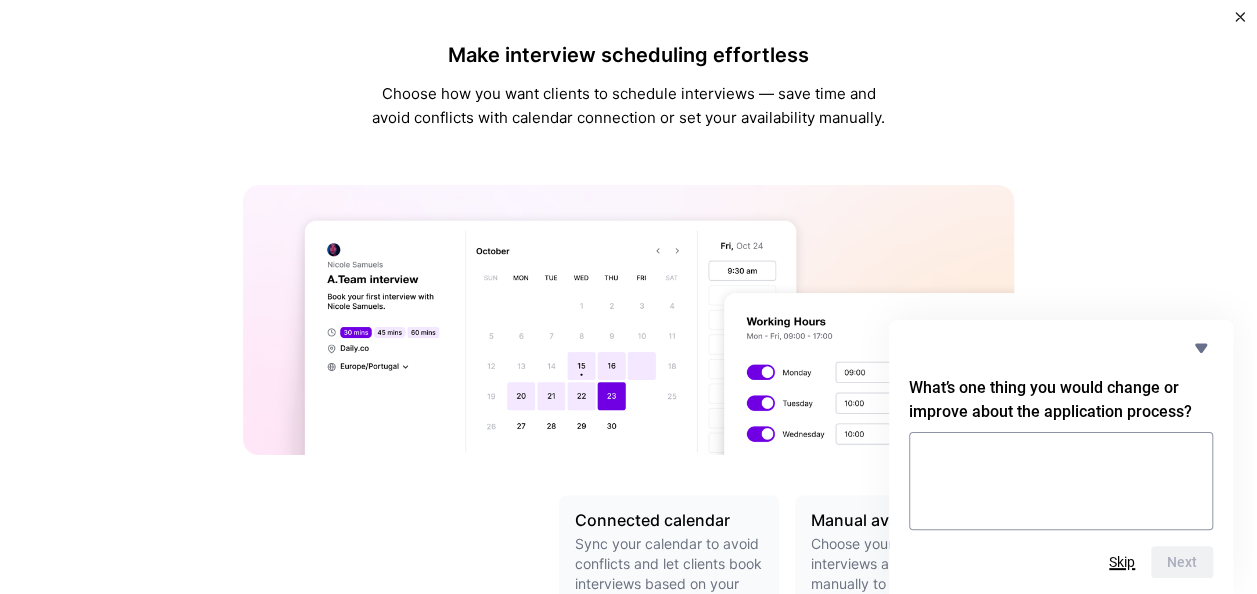 click on "Skip" at bounding box center [1122, 562] 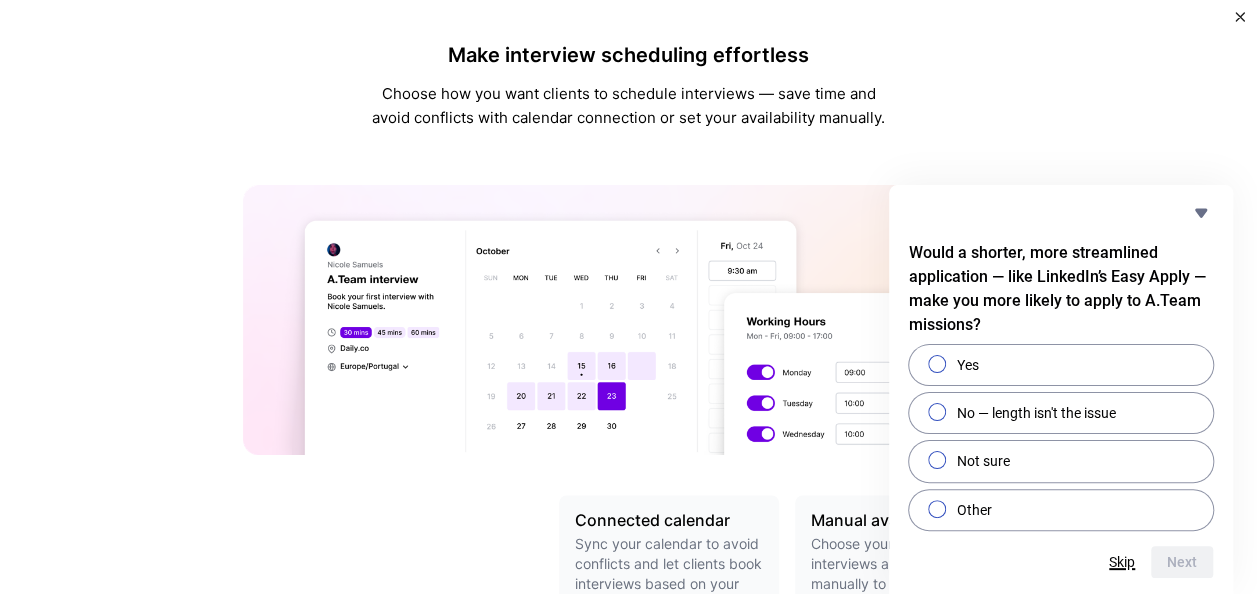click on "Skip" at bounding box center [1122, 562] 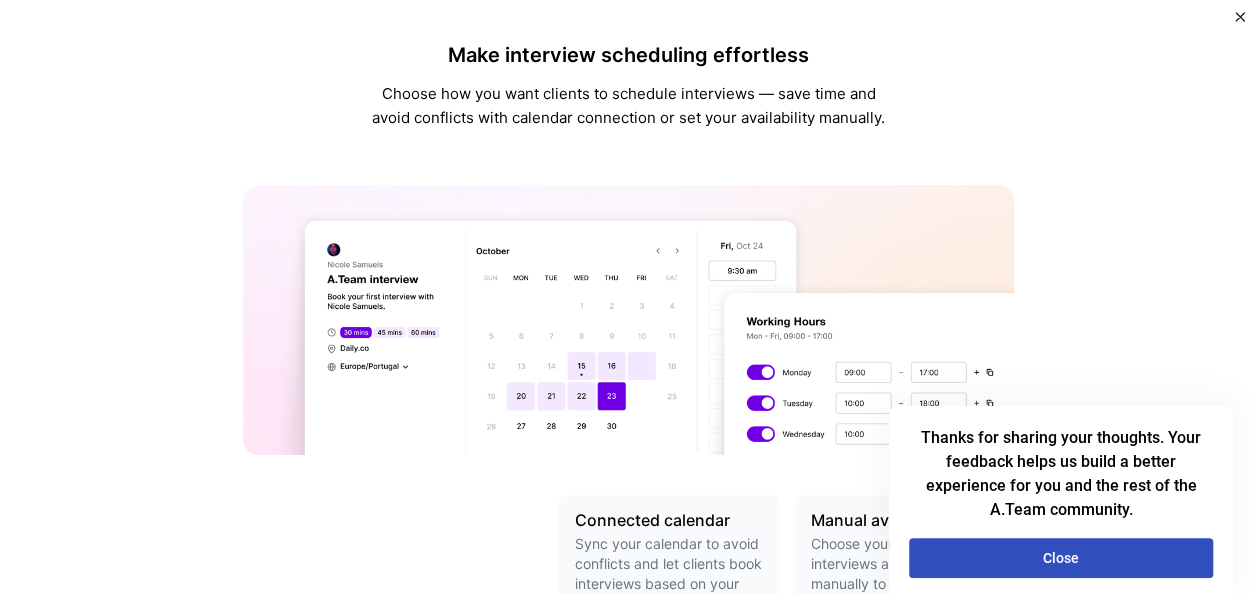 click on "Close" at bounding box center (1061, 558) 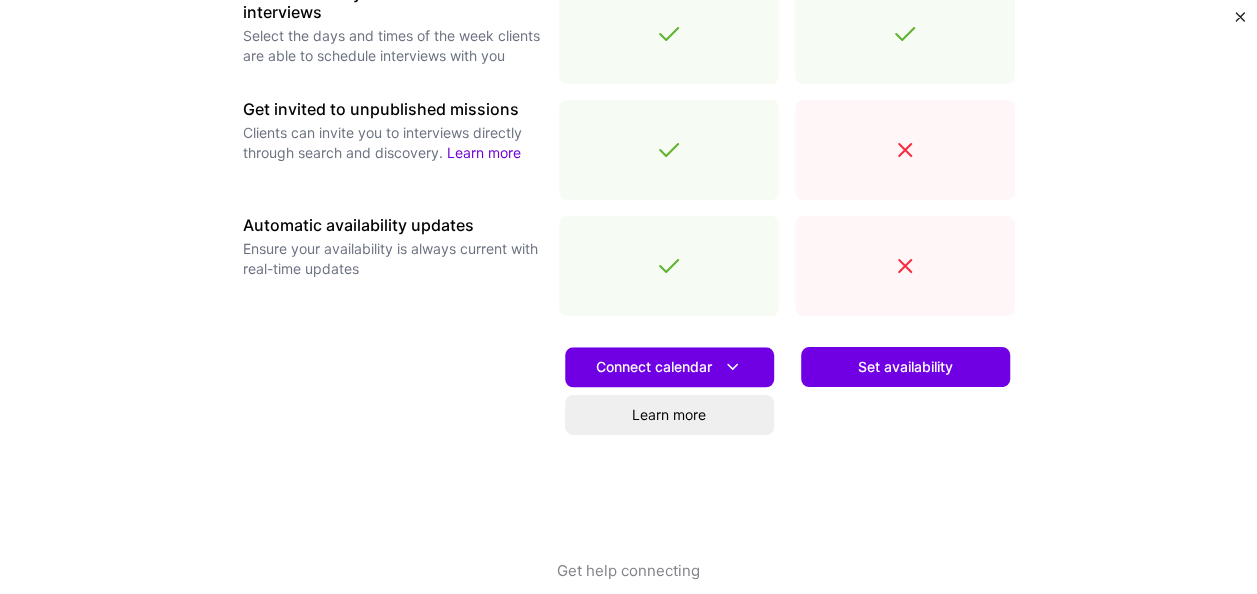 scroll, scrollTop: 782, scrollLeft: 0, axis: vertical 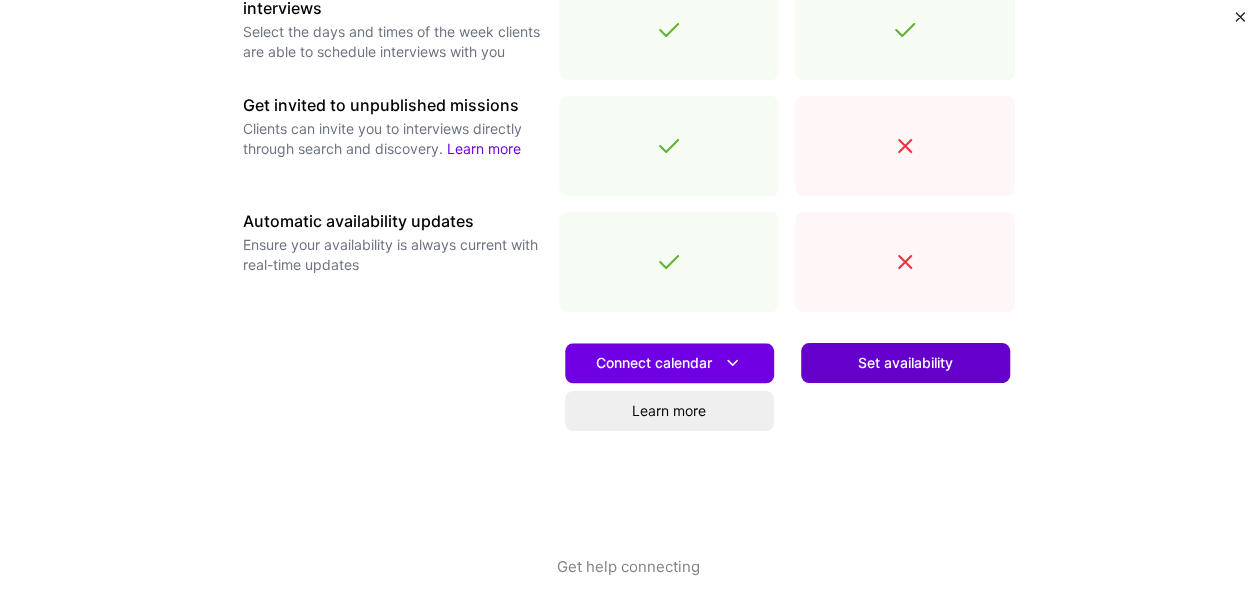 drag, startPoint x: 854, startPoint y: 389, endPoint x: 854, endPoint y: 376, distance: 13 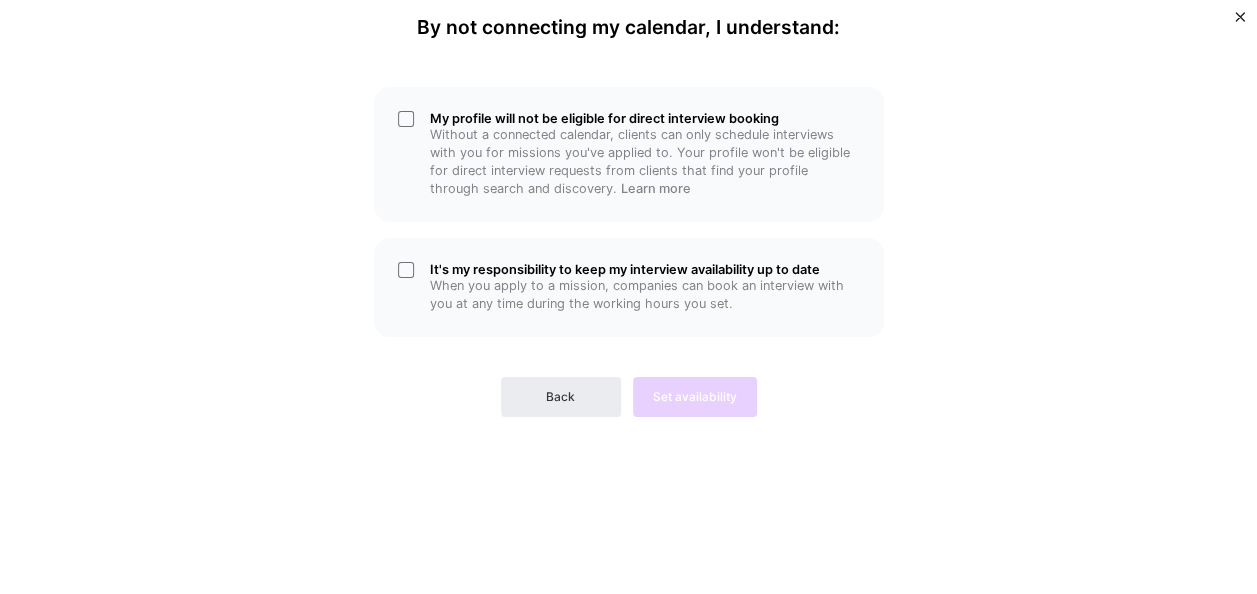 scroll, scrollTop: 0, scrollLeft: 0, axis: both 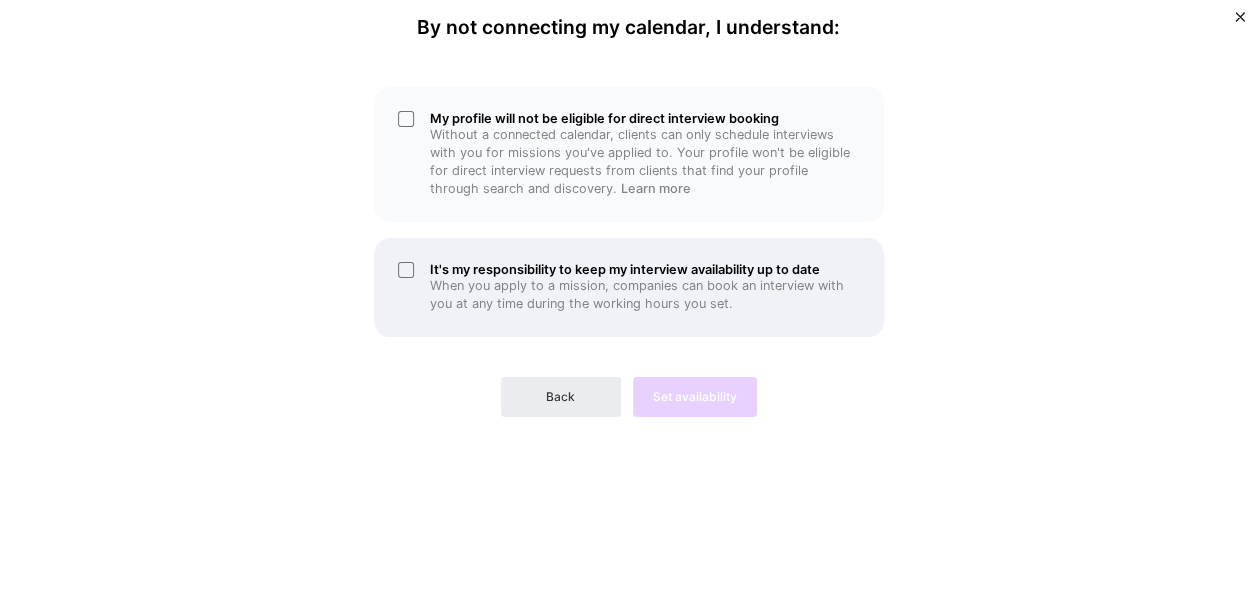 click on "It's my responsibility to keep my interview availability up to date When you apply to a mission, companies can book an interview with you at any time during the working hours you set." at bounding box center (629, 287) 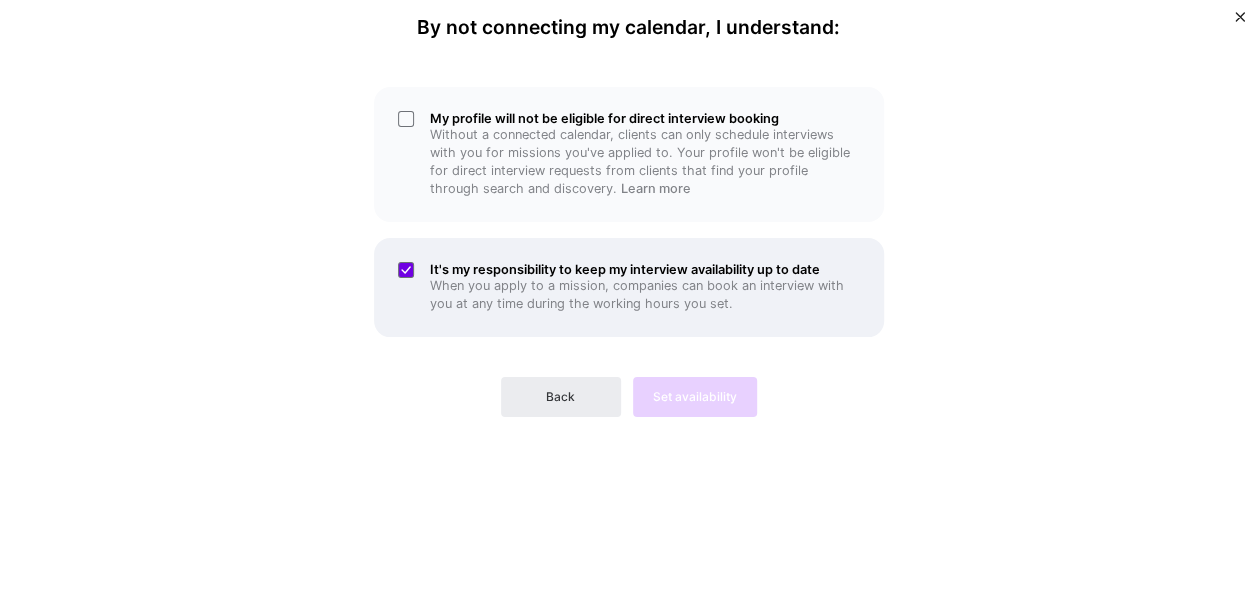 click on "When you apply to a mission, companies can book an interview with you at any time during the working hours you set." at bounding box center [645, 295] 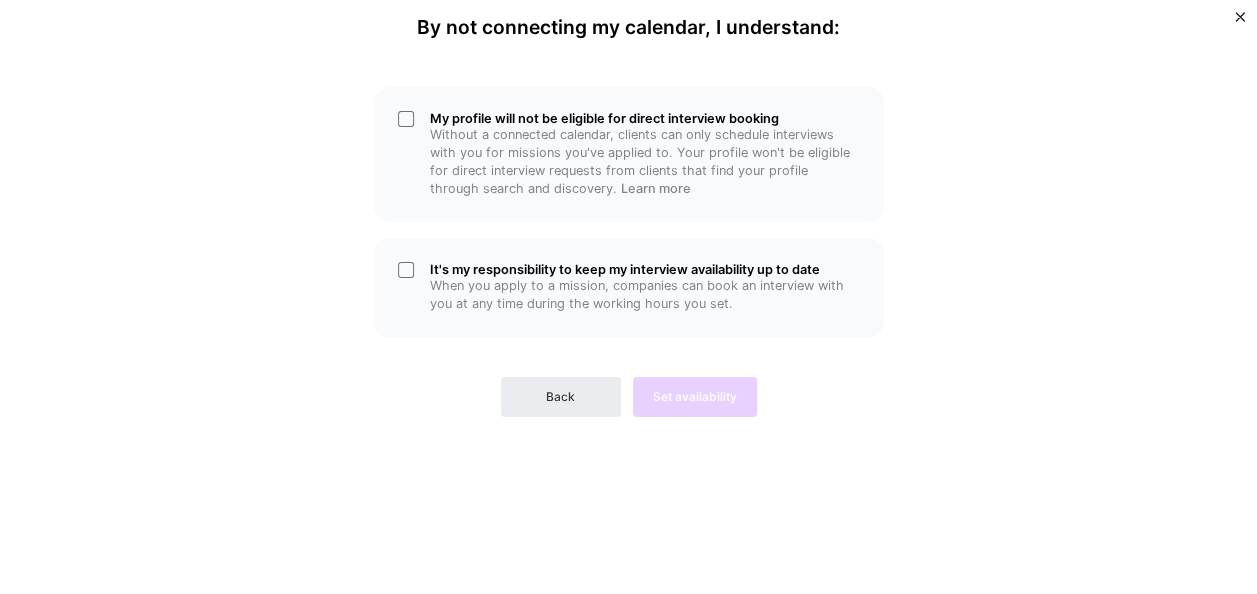 click on "Back Set availability" at bounding box center [629, 381] 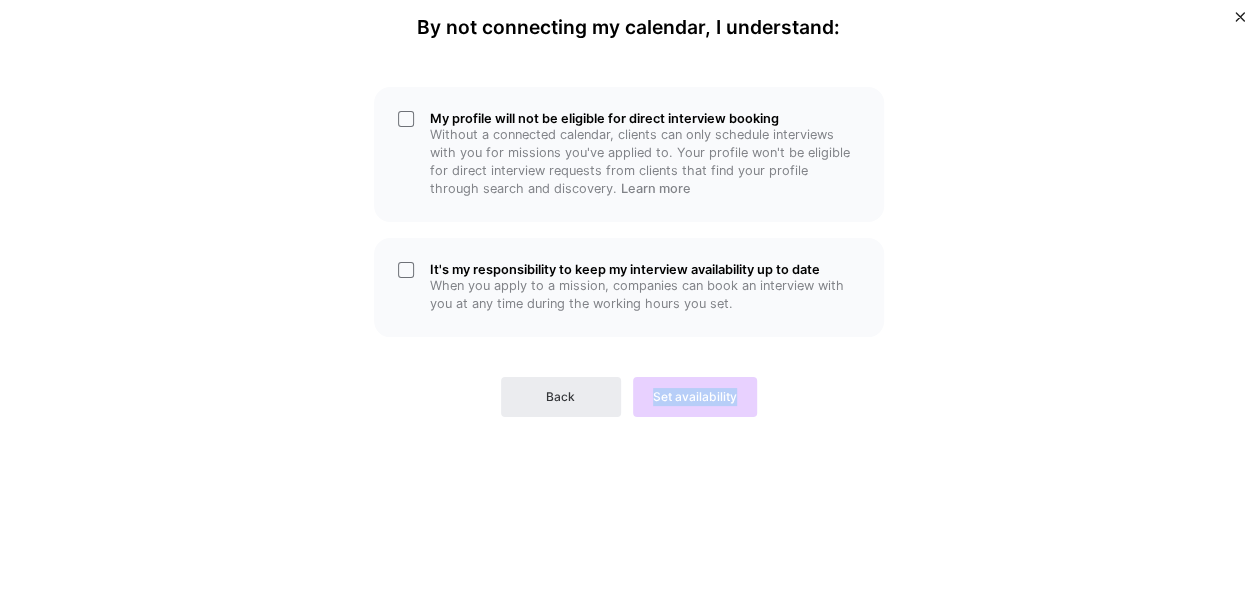 drag, startPoint x: 732, startPoint y: 409, endPoint x: 598, endPoint y: 373, distance: 138.75157 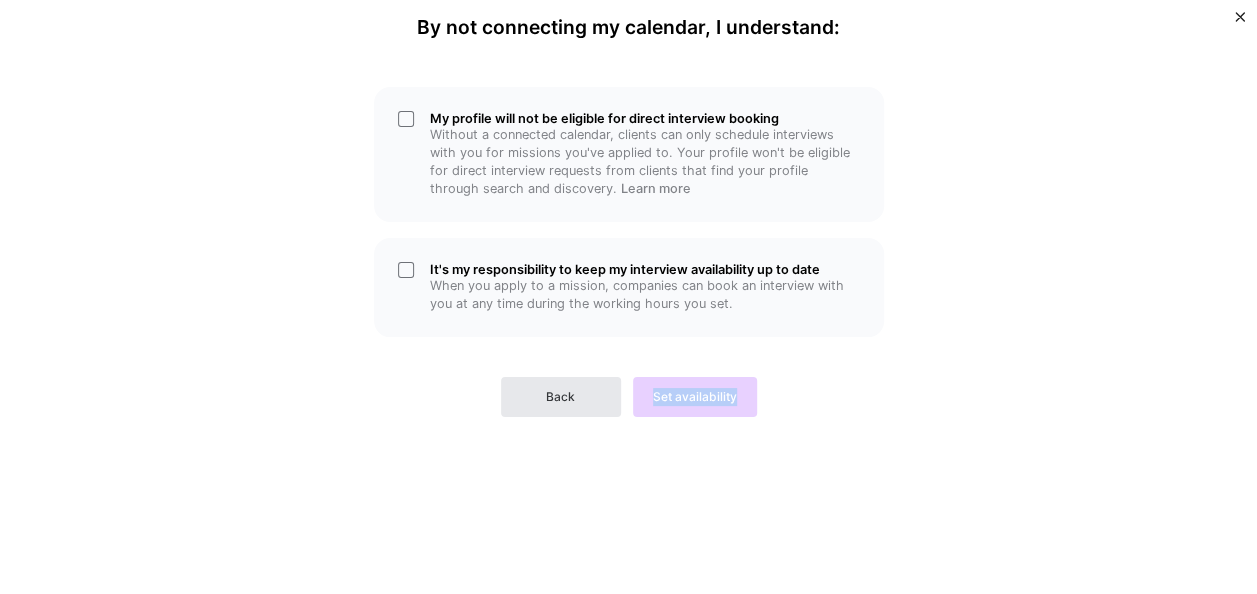 click on "Back" at bounding box center (561, 397) 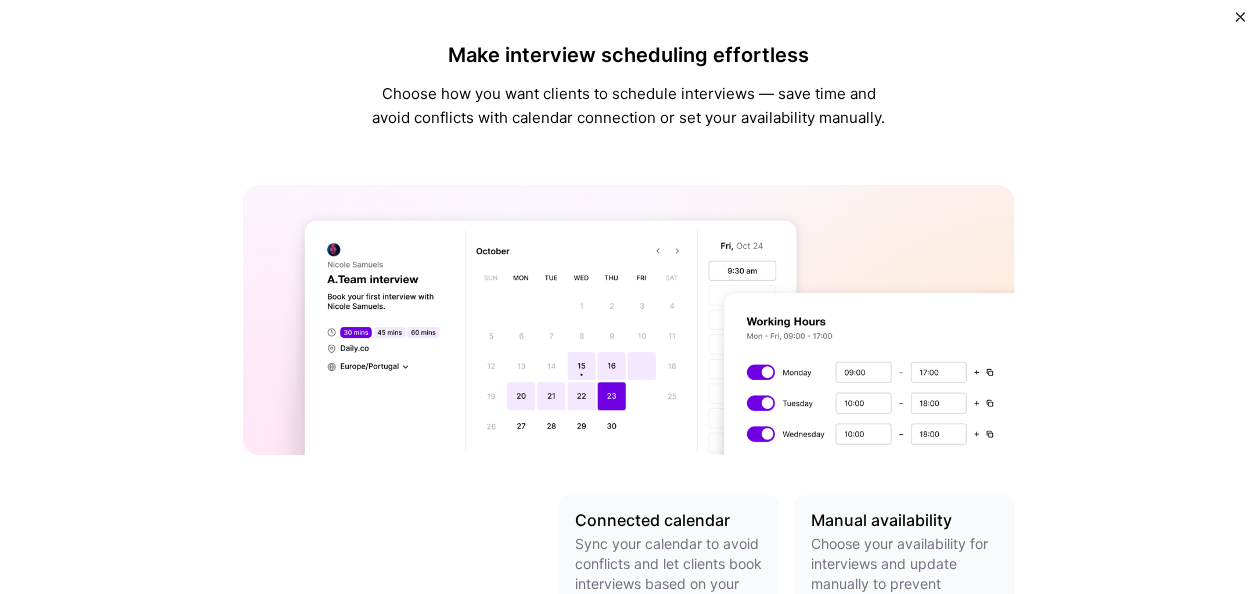click at bounding box center [629, 320] 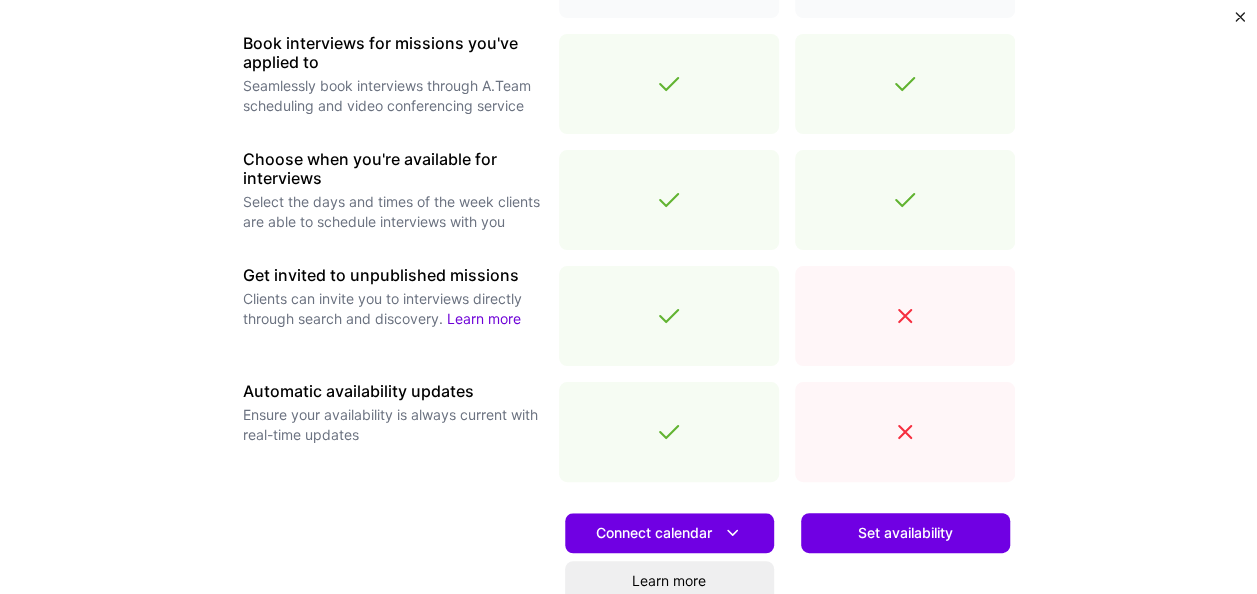 scroll, scrollTop: 618, scrollLeft: 0, axis: vertical 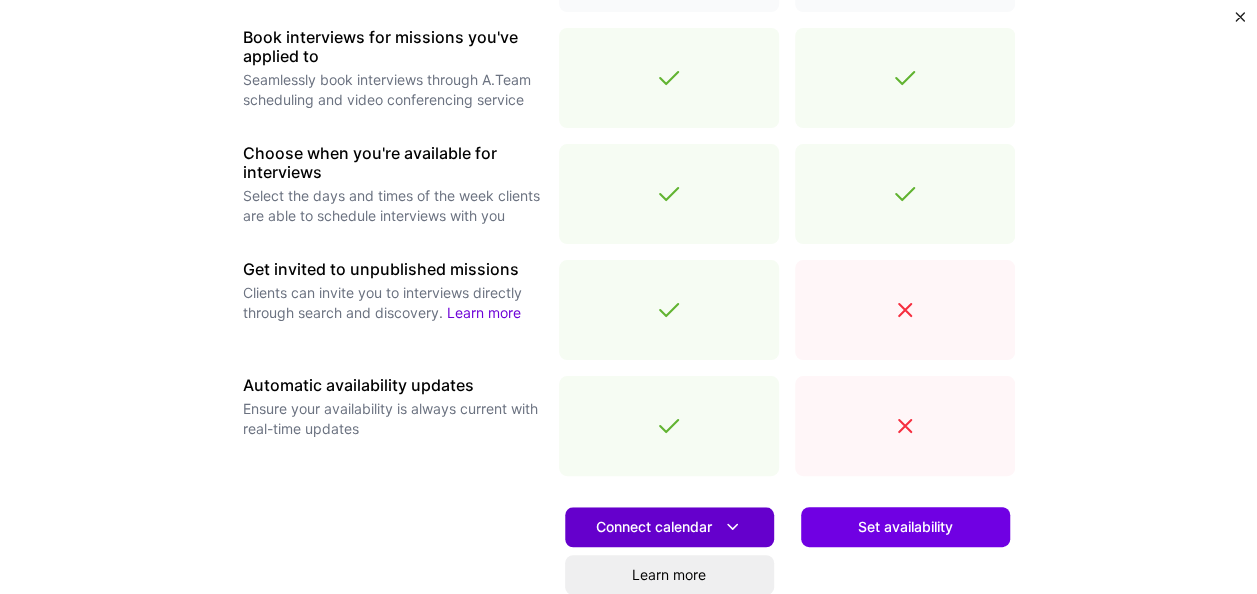 click on "Connect calendar" at bounding box center [669, 526] 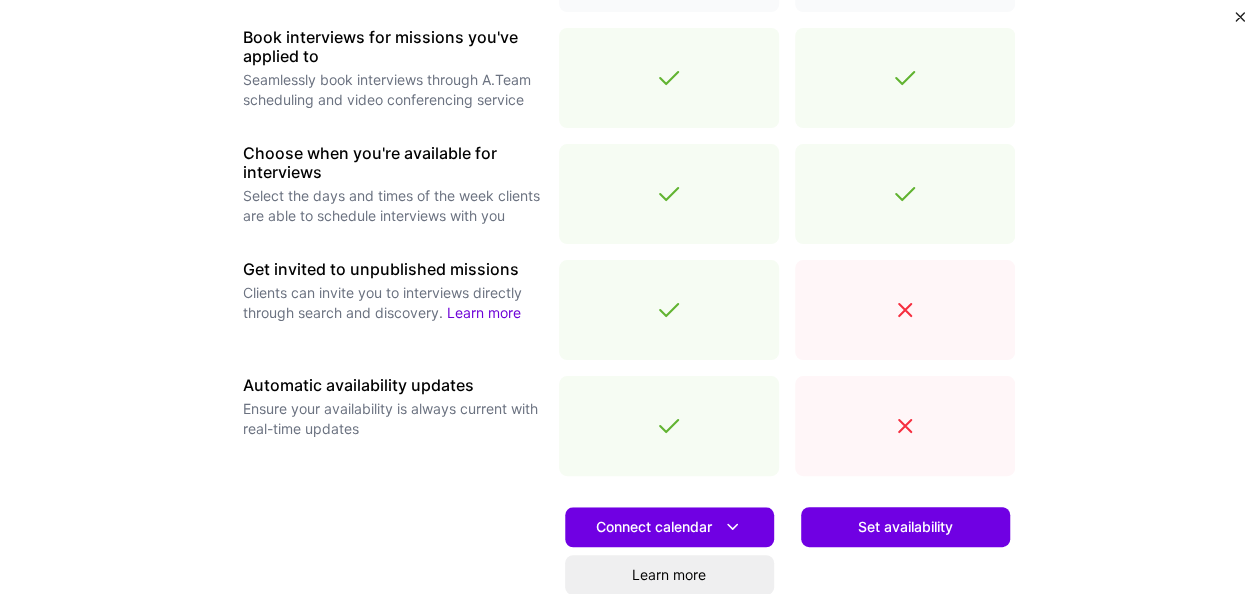 scroll, scrollTop: 807, scrollLeft: 0, axis: vertical 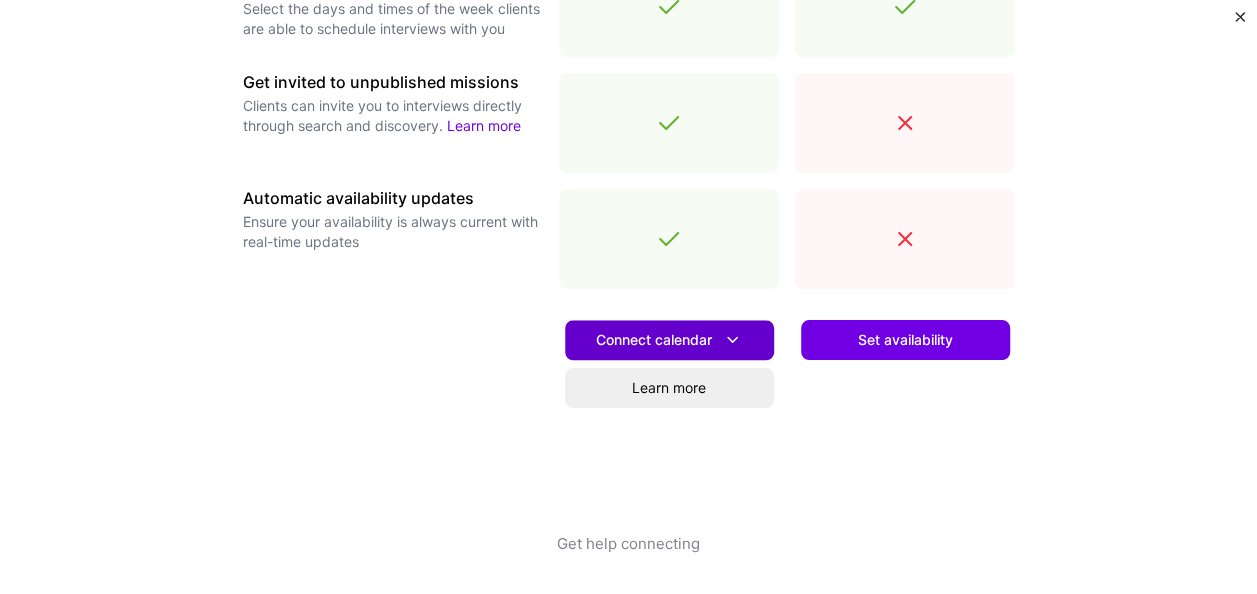 click on "Connect calendar" at bounding box center (669, 339) 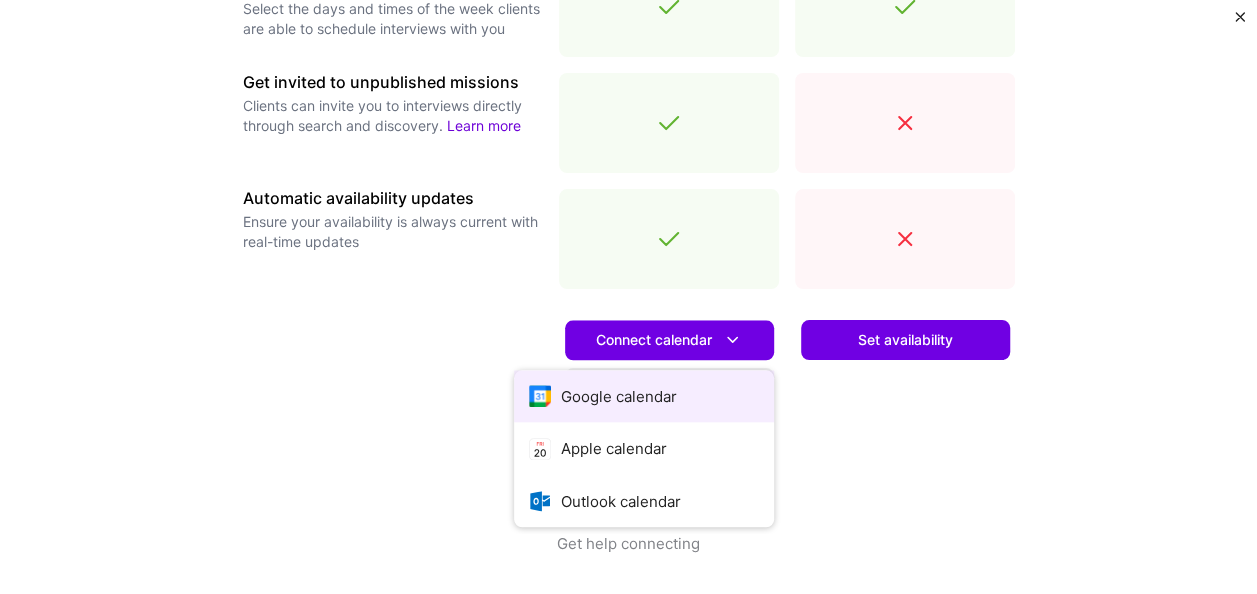 click on "Google calendar" at bounding box center (644, 396) 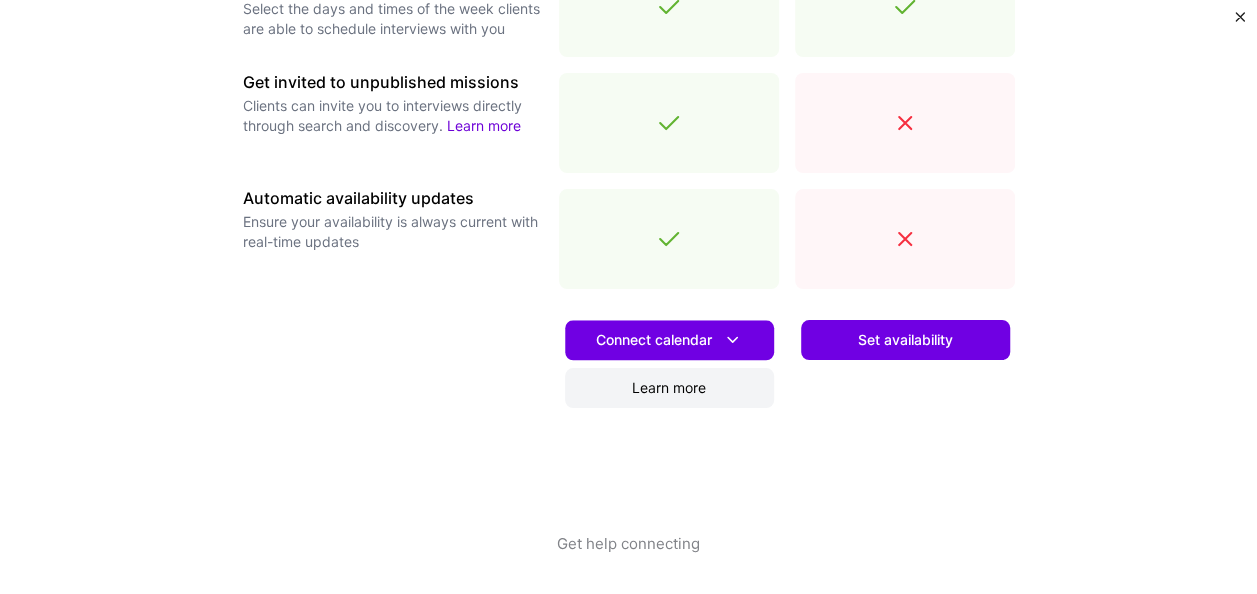 click on "Learn more" at bounding box center (669, 388) 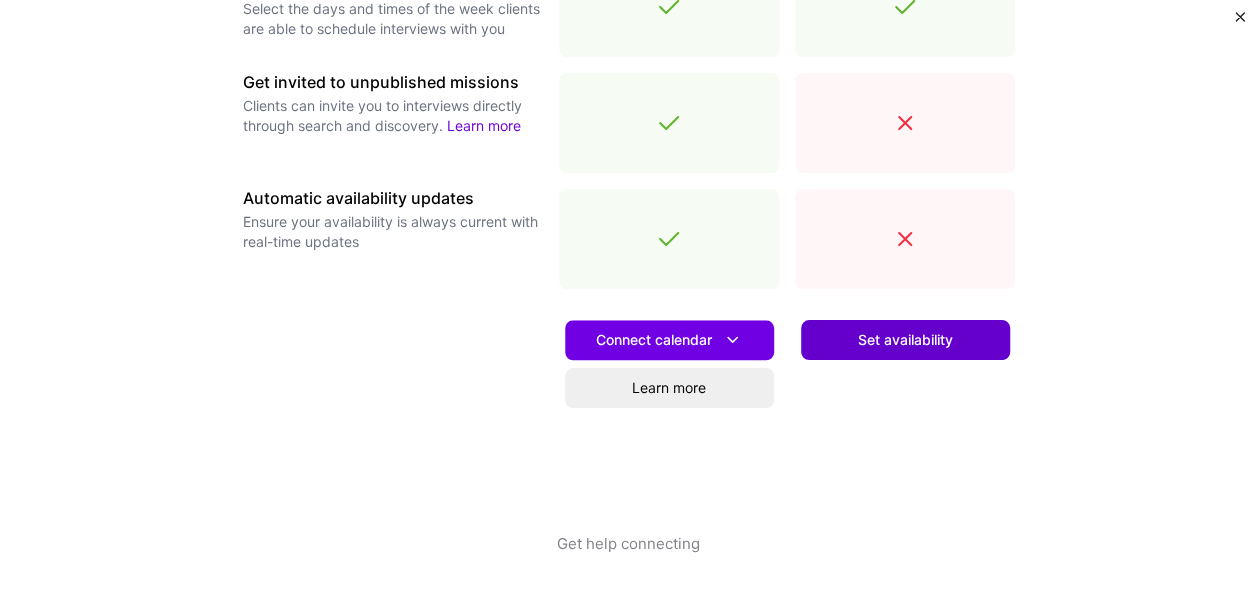 click on "Set availability" at bounding box center (905, 340) 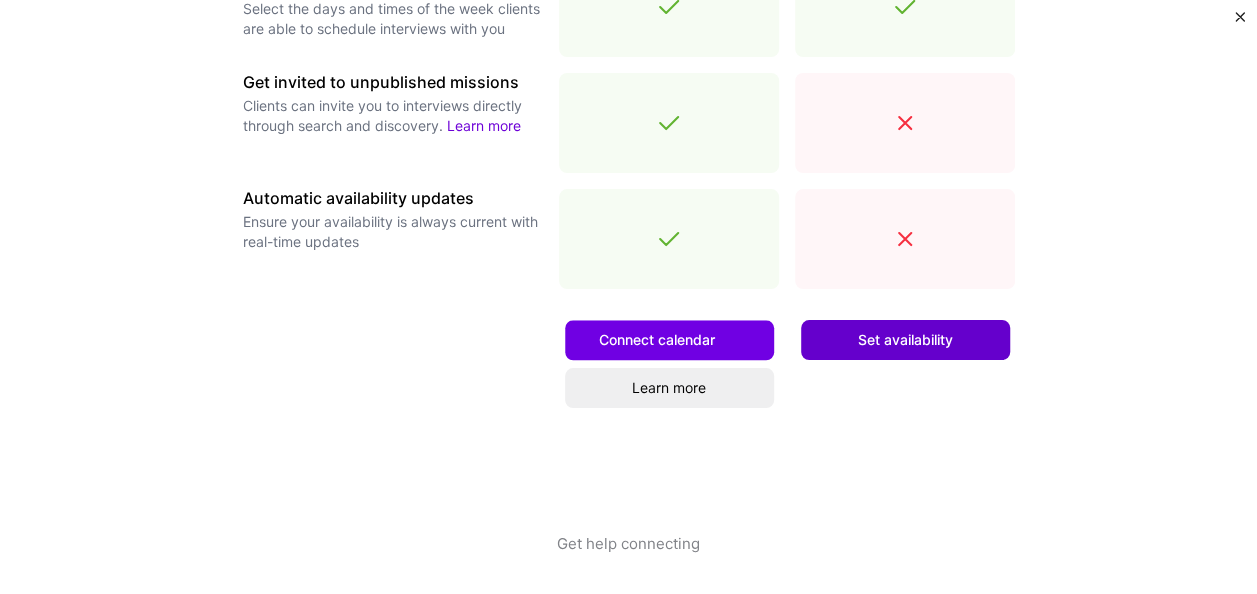scroll, scrollTop: 0, scrollLeft: 0, axis: both 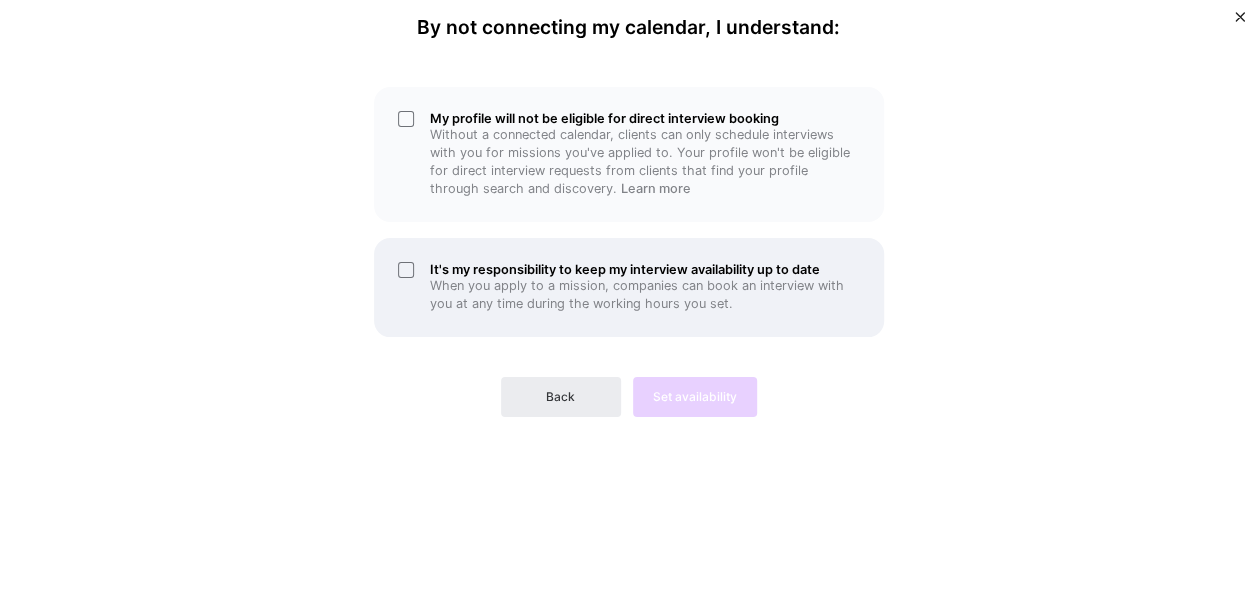 click on "When you apply to a mission, companies can book an interview with you at any time during the working hours you set." at bounding box center [645, 295] 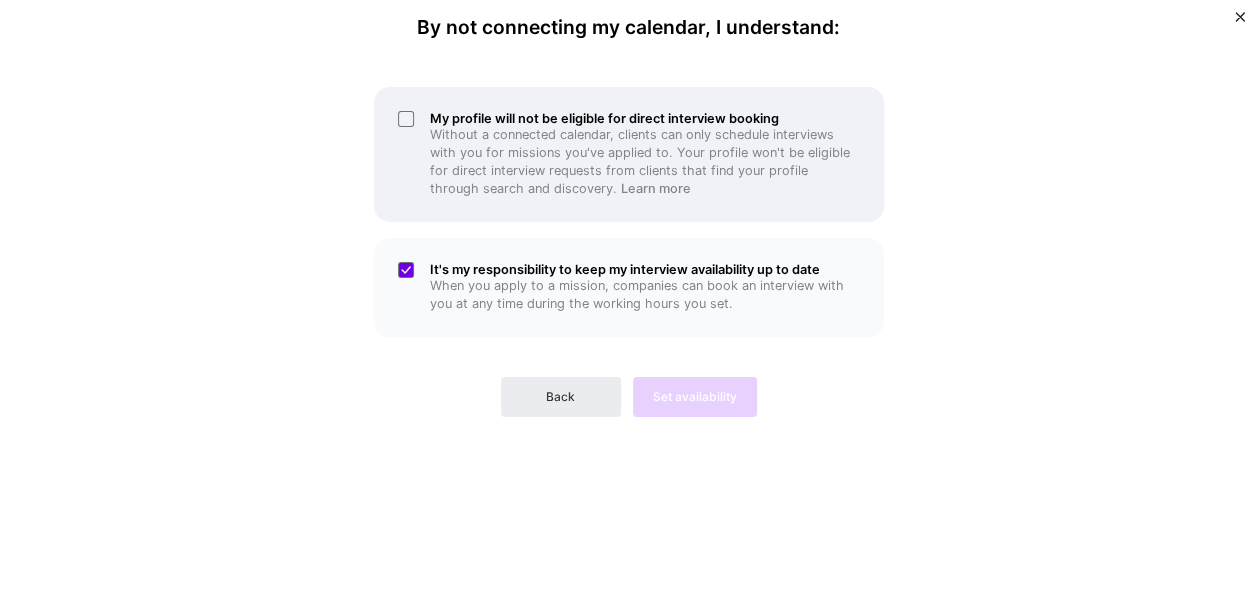 click on "My profile will not be eligible for direct interview booking" at bounding box center [645, 118] 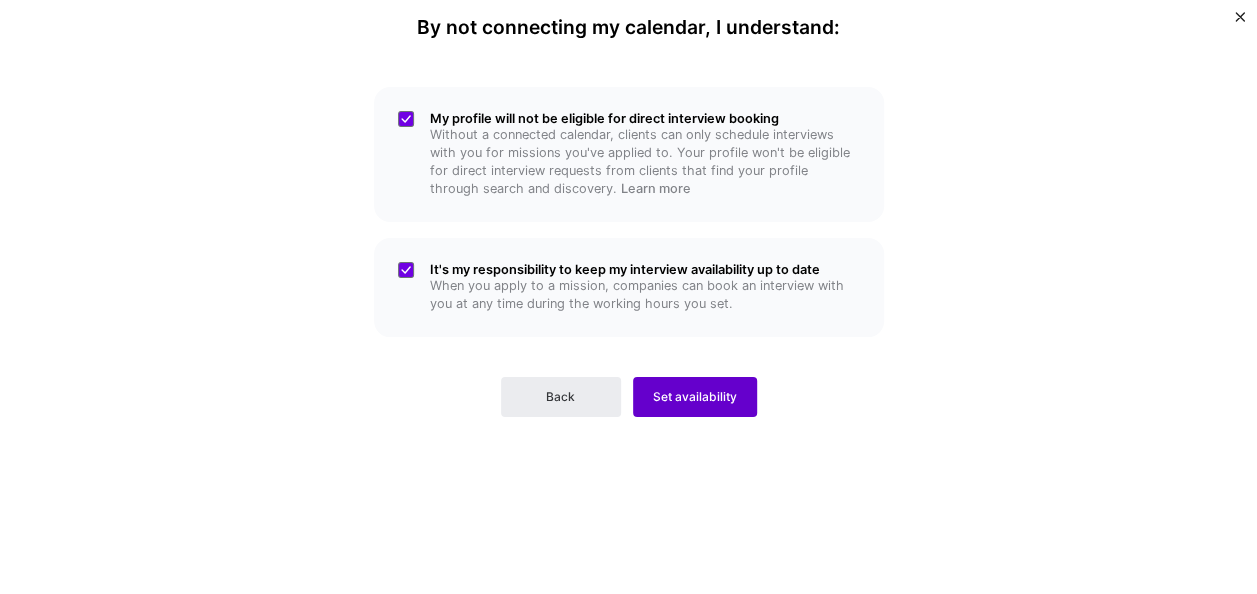 click on "Set availability" at bounding box center [695, 397] 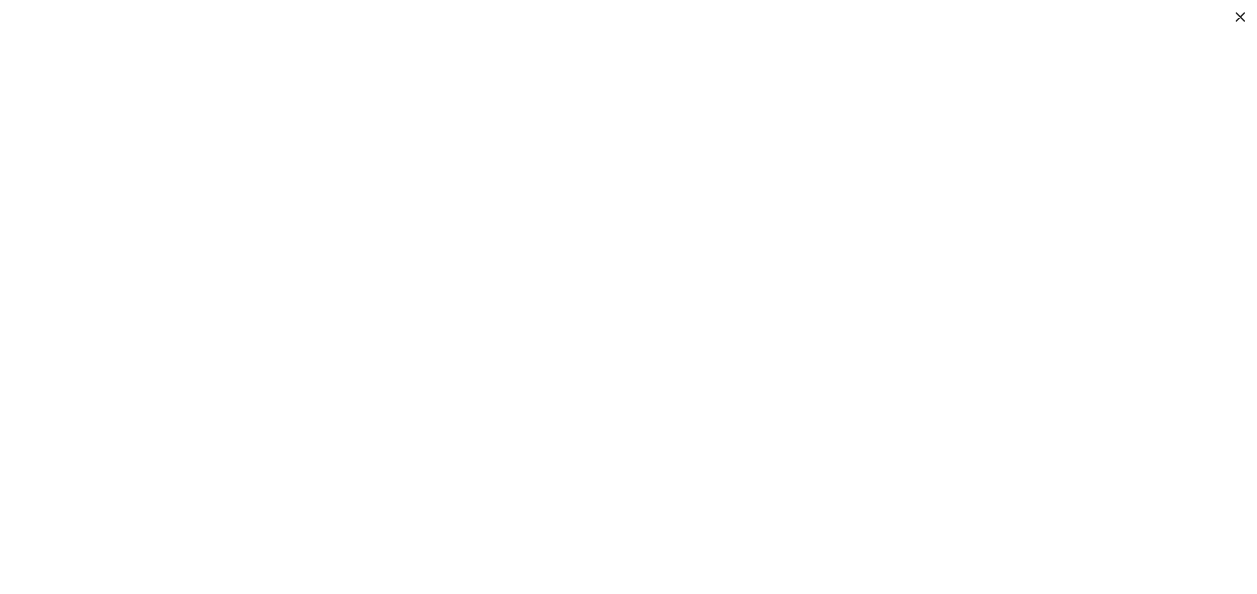scroll, scrollTop: 429, scrollLeft: 0, axis: vertical 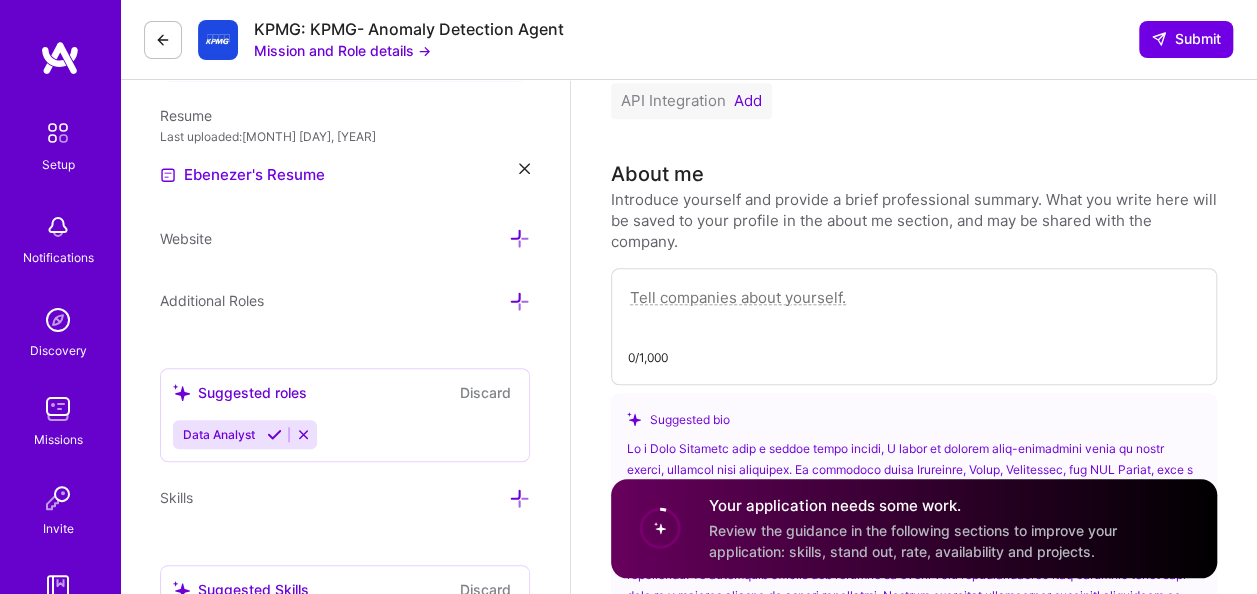 click on "Resume Last uploaded: [MONTH] [YEAR] Ebenezer's Resume" at bounding box center [345, 146] 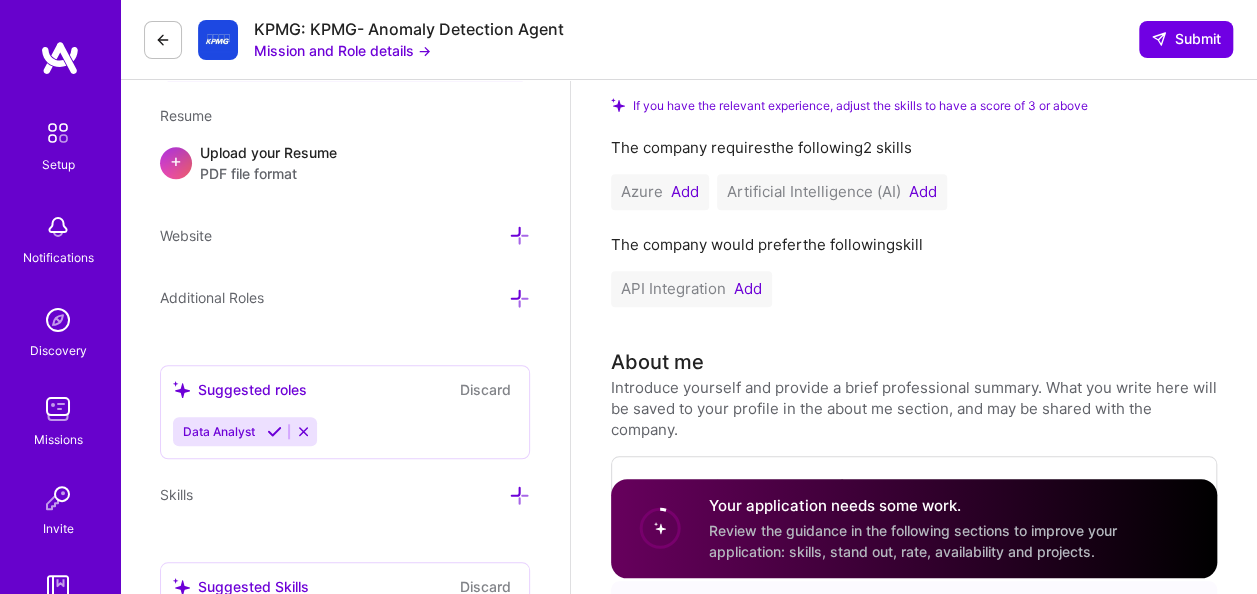 click on "Upload your Resume PDF file format" at bounding box center [268, 163] 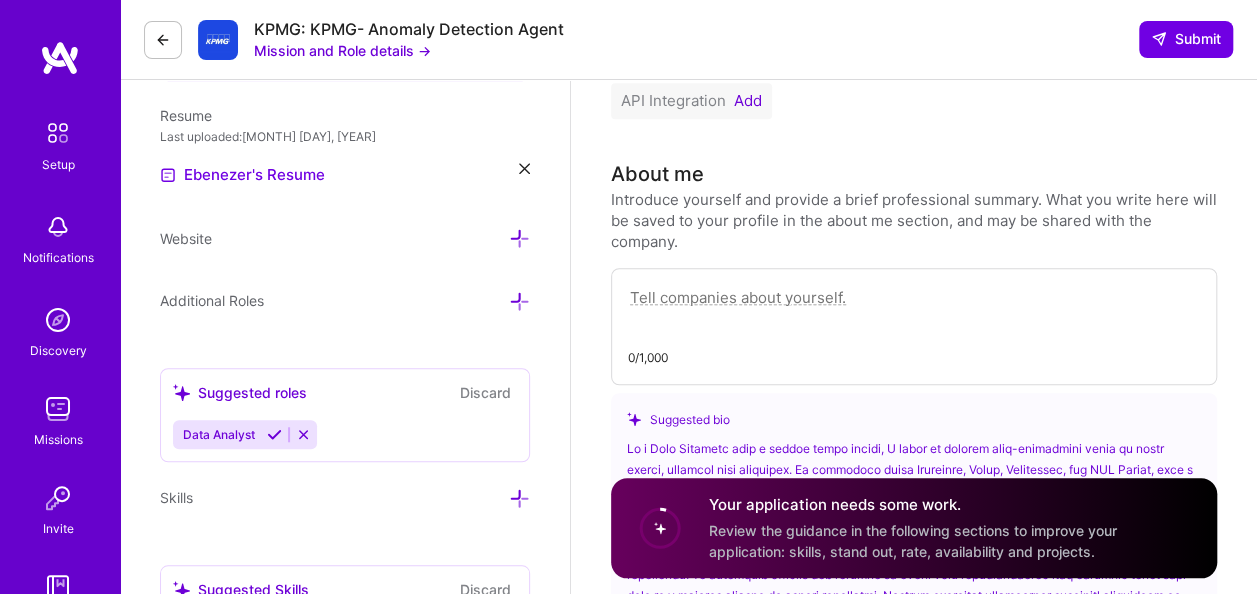 click on "Introduce yourself and provide a brief professional summary. What you write here will be saved to your profile in the about me section, and may be shared with the company." at bounding box center (914, 220) 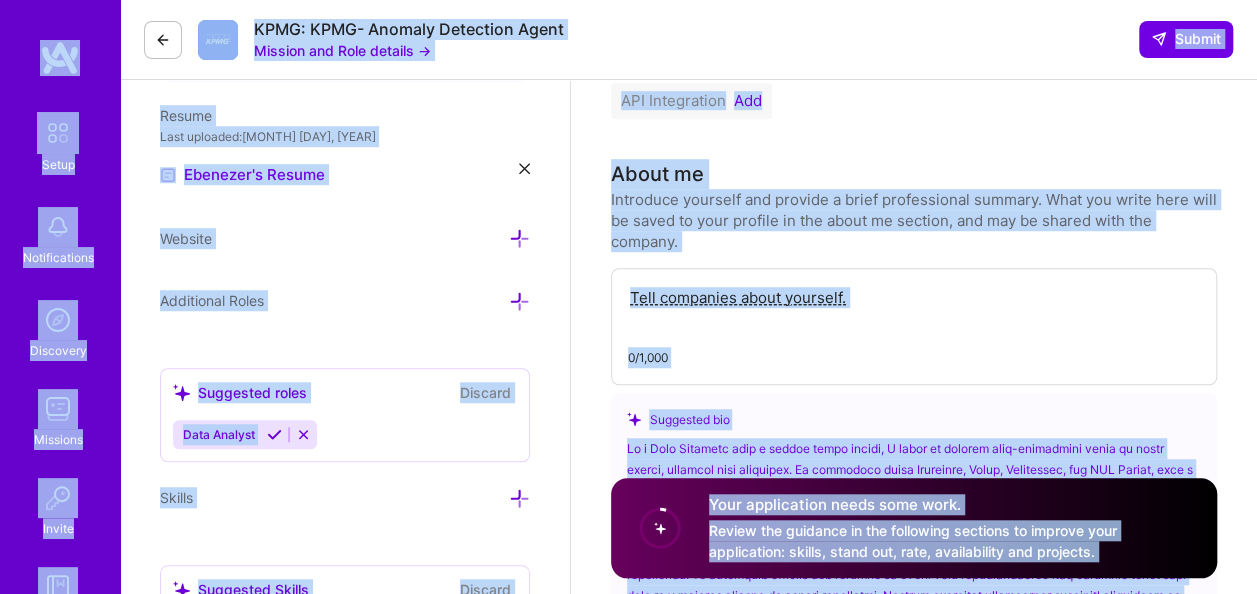 click on "Introduce yourself and provide a brief professional summary. What you write here will be saved to your profile in the about me section, and may be shared with the company." at bounding box center (914, 220) 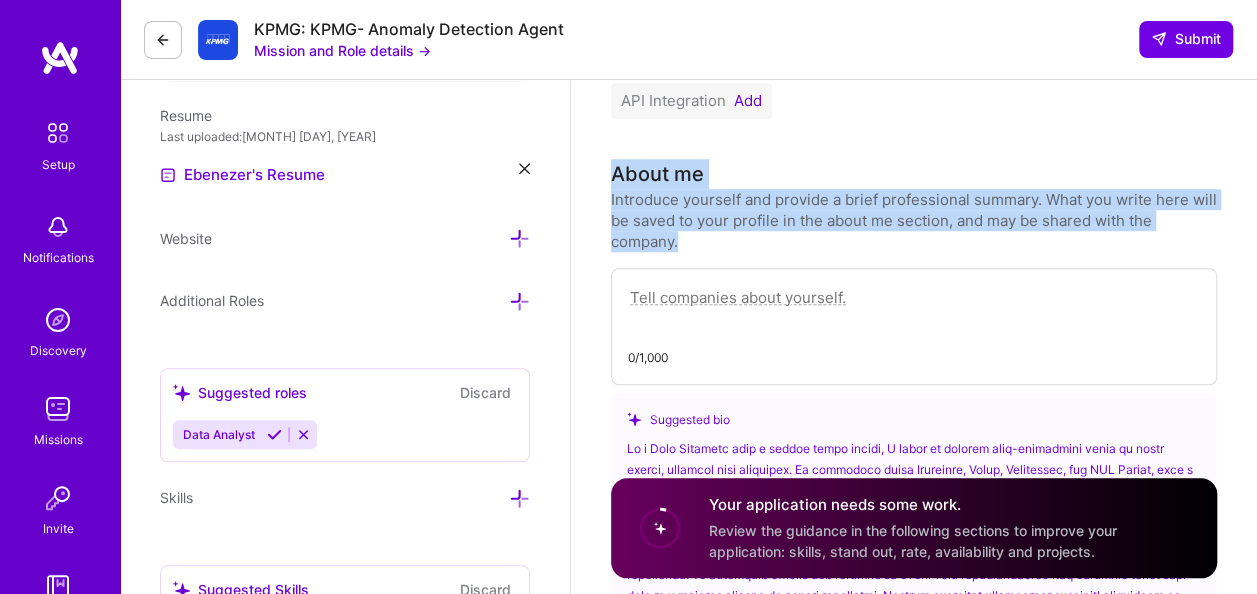 drag, startPoint x: 686, startPoint y: 236, endPoint x: 589, endPoint y: 170, distance: 117.32433 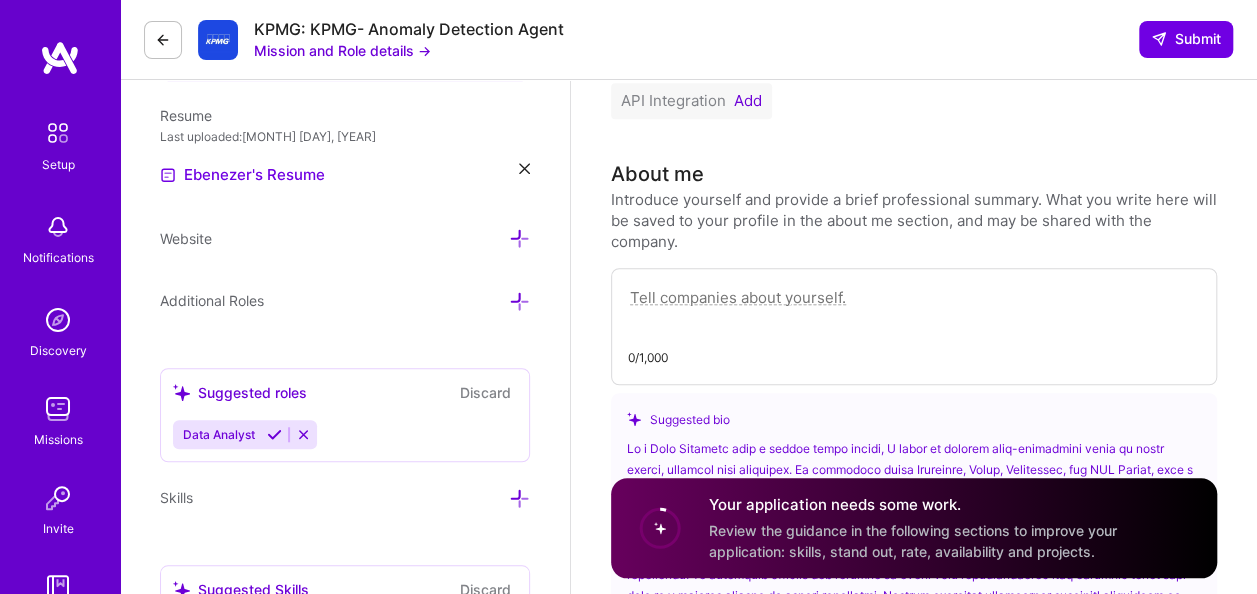 drag, startPoint x: 721, startPoint y: 271, endPoint x: 721, endPoint y: 286, distance: 15 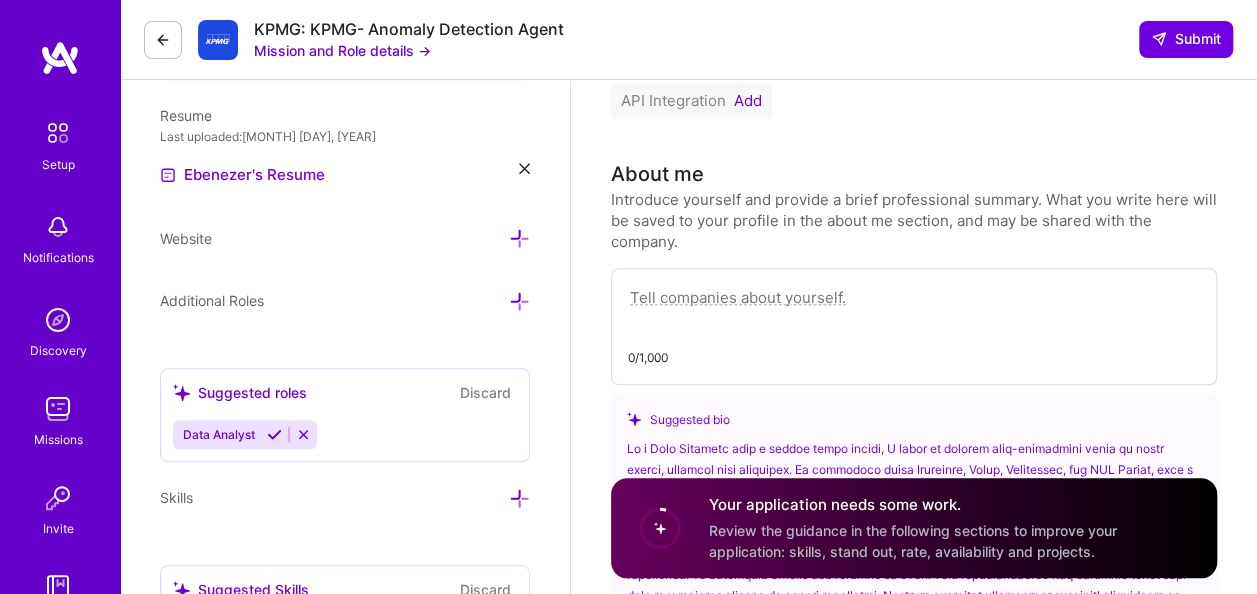 drag, startPoint x: 880, startPoint y: 294, endPoint x: 500, endPoint y: 297, distance: 380.01184 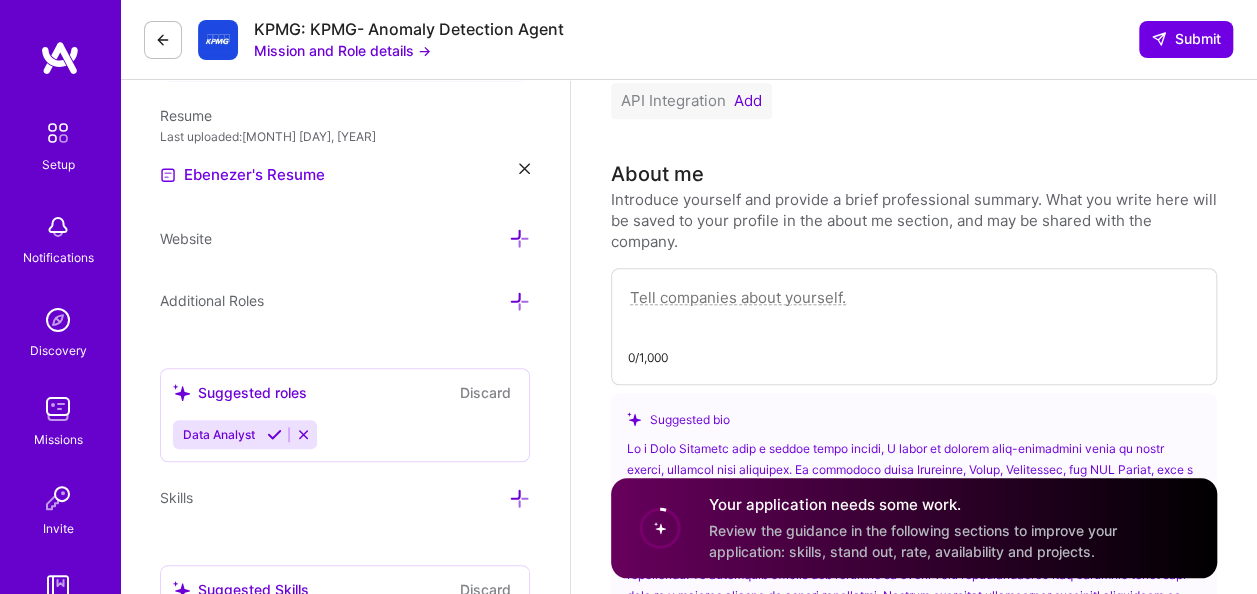 drag, startPoint x: 848, startPoint y: 304, endPoint x: 612, endPoint y: 306, distance: 236.00847 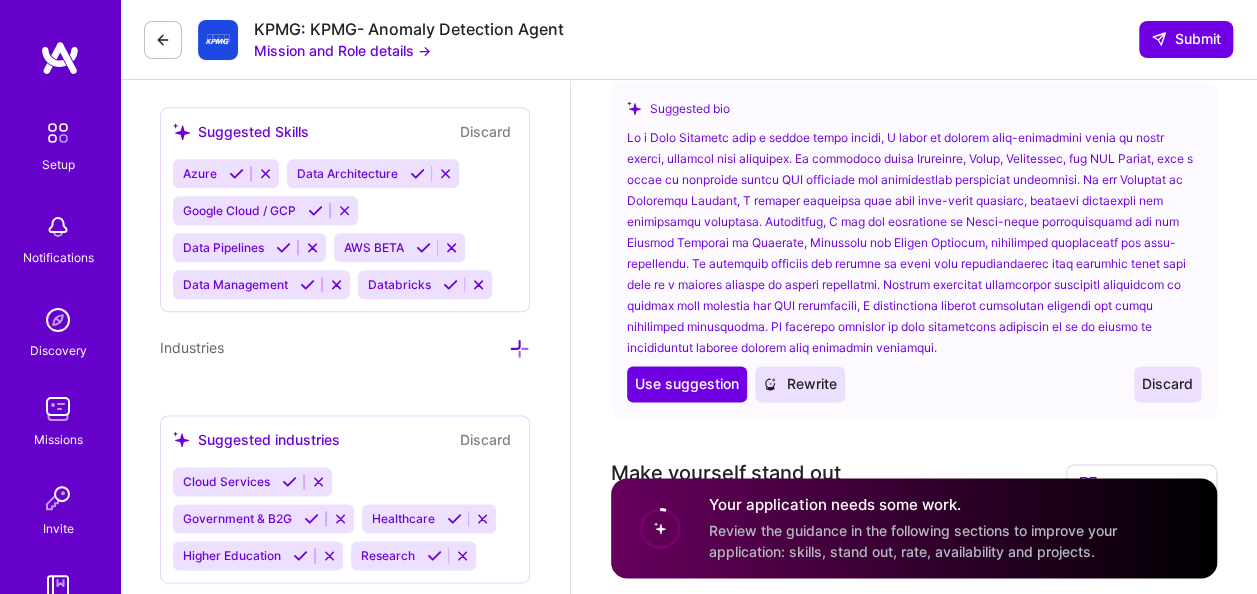 scroll, scrollTop: 1163, scrollLeft: 0, axis: vertical 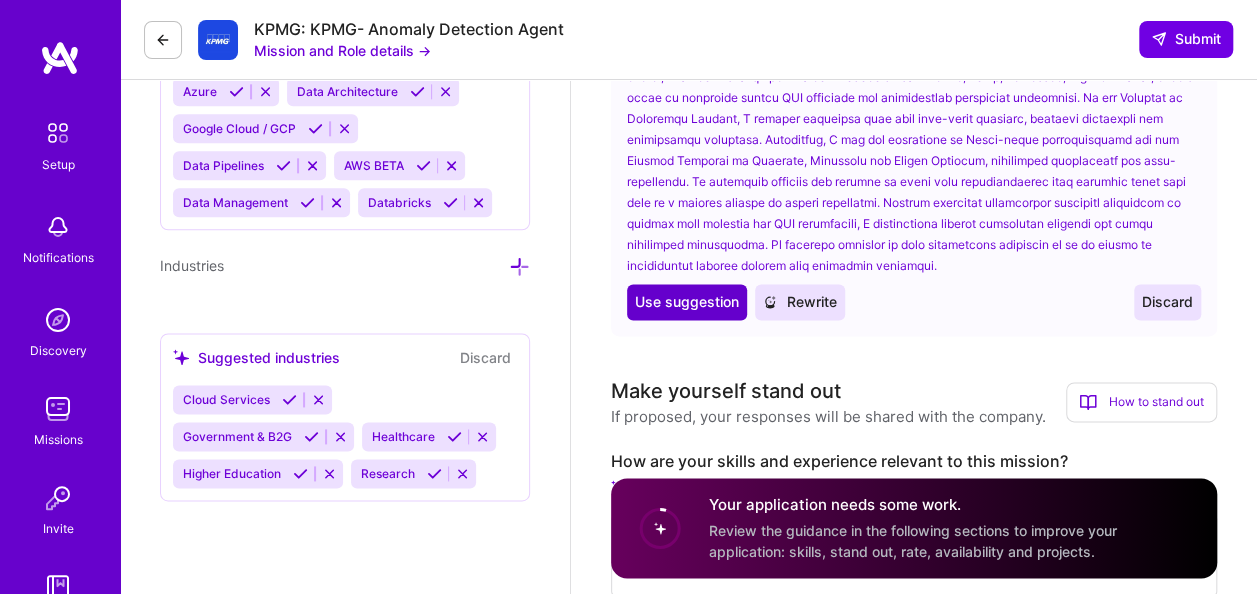 click on "Use suggestion" at bounding box center [687, 302] 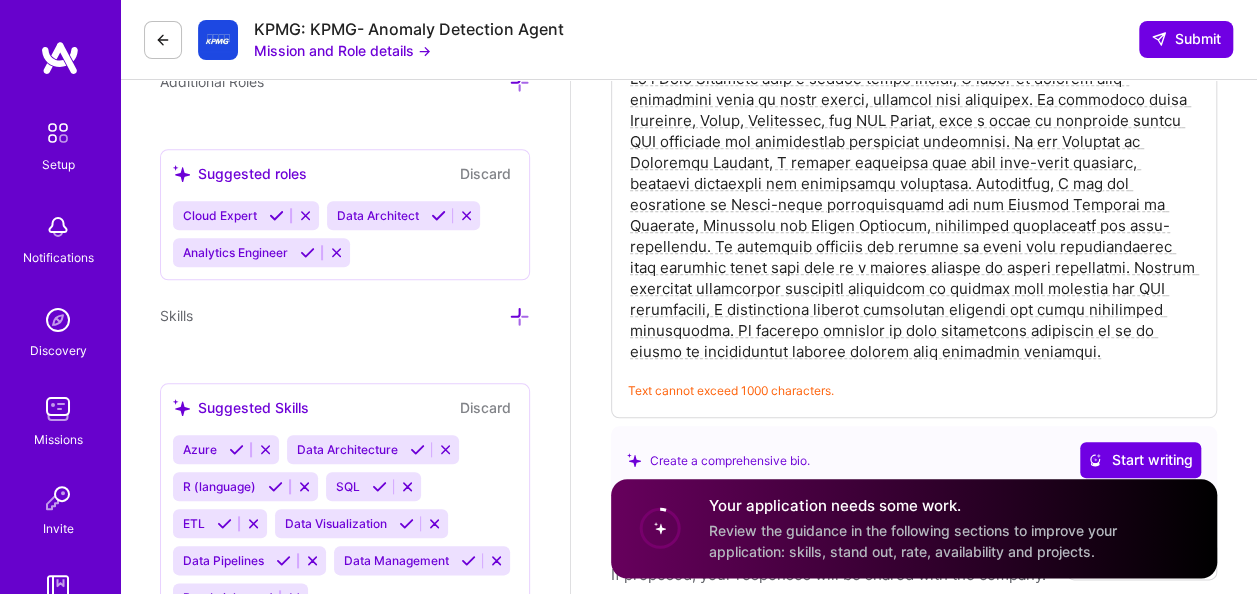scroll, scrollTop: 742, scrollLeft: 0, axis: vertical 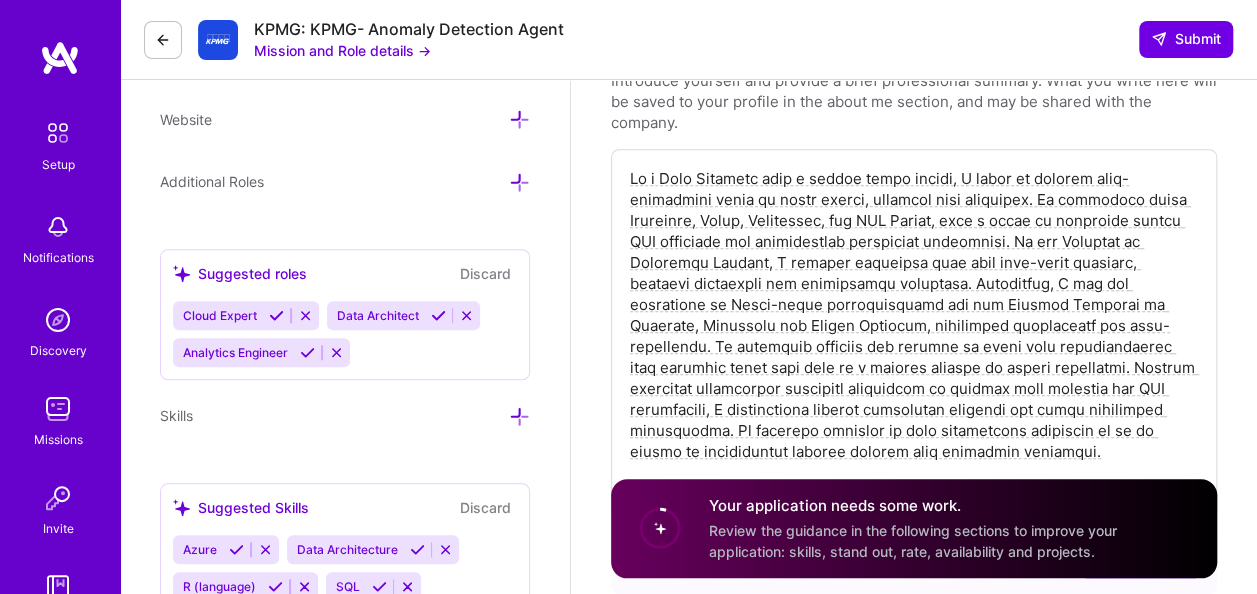 click at bounding box center [914, 315] 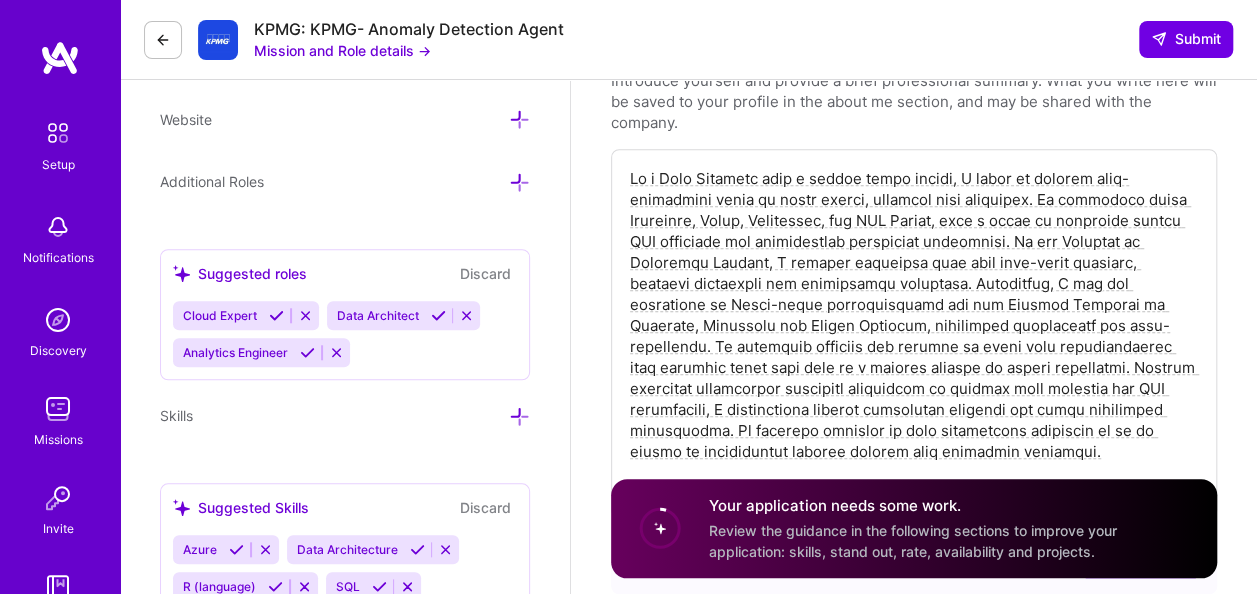 paste on "Dynamic senior data leader with 9+ years of experience in cloud-native data engineering, platform architecture, and operational analytics. Proven track record of leading high-performing teams to build secure, scalable data solutions using Snowflake, Azure, Fabric, Databricks, and SQL Server. Skilled in designing modern ELT pipelines, implementing governance frameworks, and applying Lean methodologies to optimize workflows, reduce inefficiencies, and drive continuous improvement. Trusted advisor to senior leadership, known for aligning data infrastructure with business strategy and translating complex systems into actionable insight" 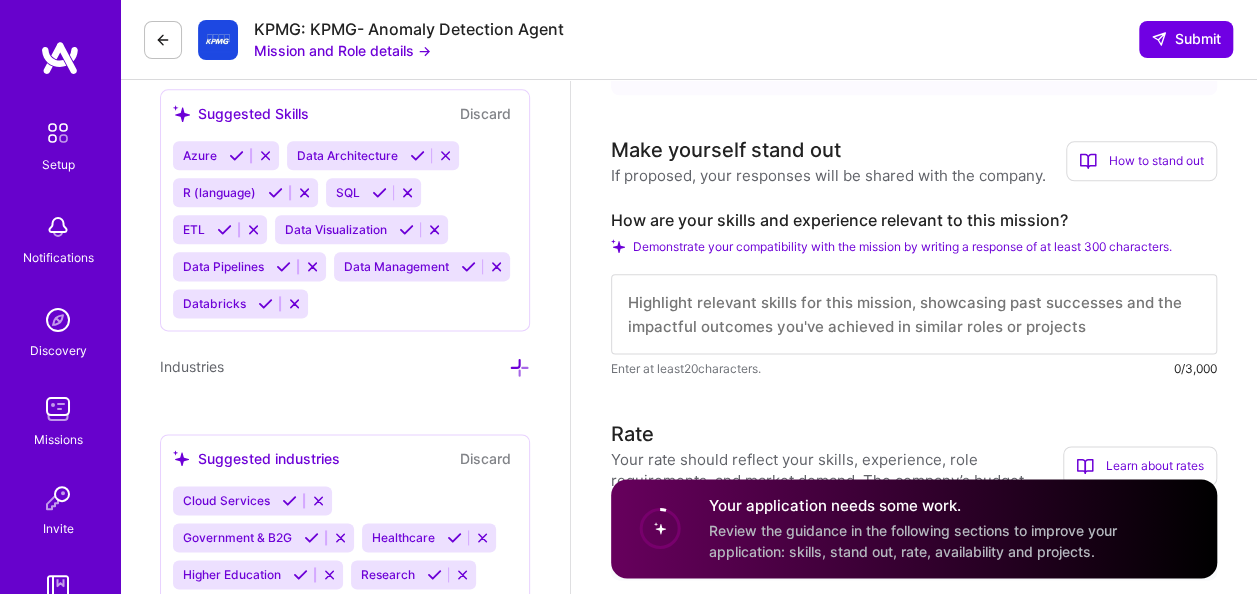 scroll, scrollTop: 1156, scrollLeft: 0, axis: vertical 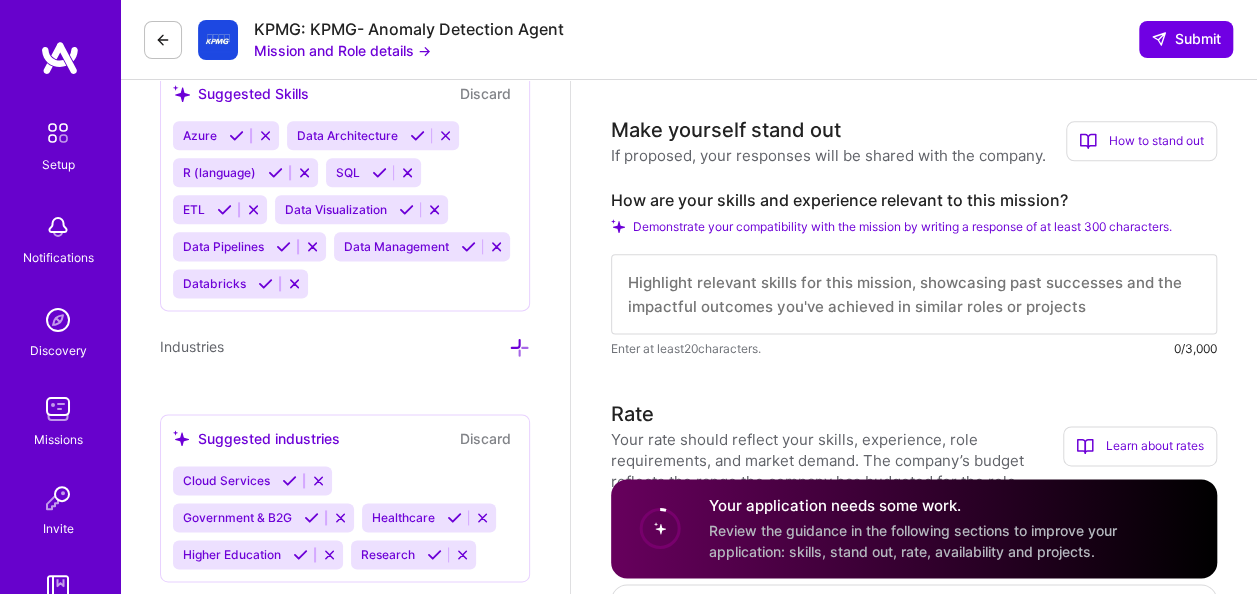 type on "Dynamic senior data leader with 9+ years of experience in cloud-native data engineering, platform architecture, and operational analytics. Proven track record of leading high-performing teams to build secure, scalable data solutions using Snowflake, Azure, Fabric, Databricks, and SQL Server. Skilled in designing modern ELT pipelines, implementing governance frameworks, and applying Lean methodologies to optimize workflows, reduce inefficiencies, and drive continuous improvement. Trusted advisor to senior leadership, known for aligning data infrastructure with business strategy and translating complex systems into actionable insights." 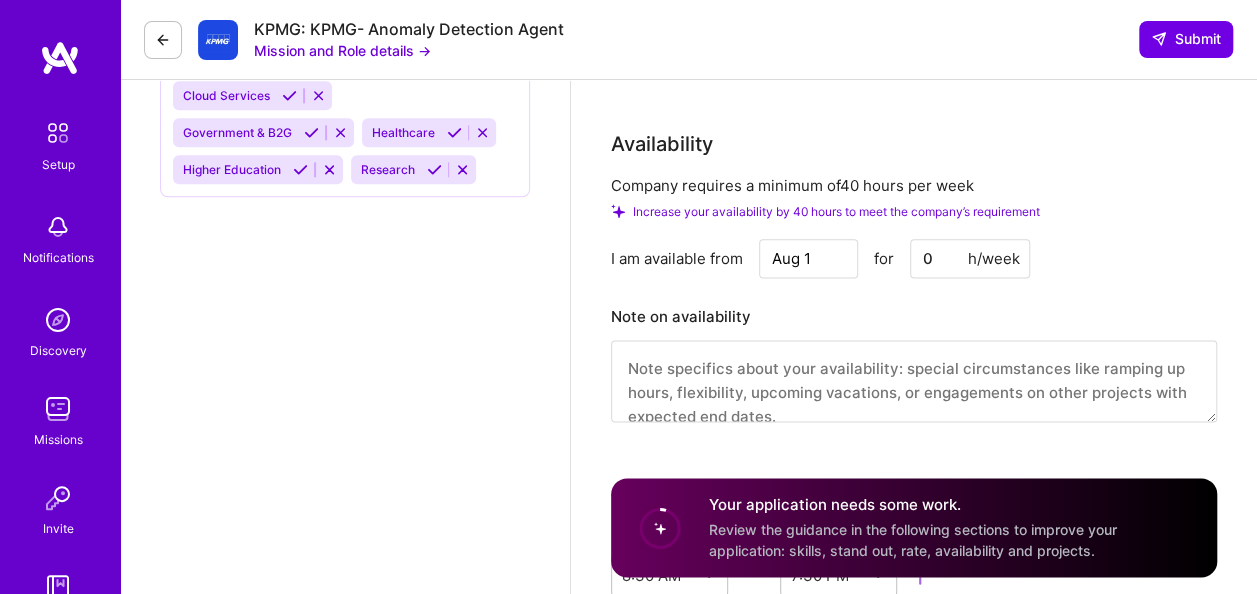 scroll, scrollTop: 780, scrollLeft: 0, axis: vertical 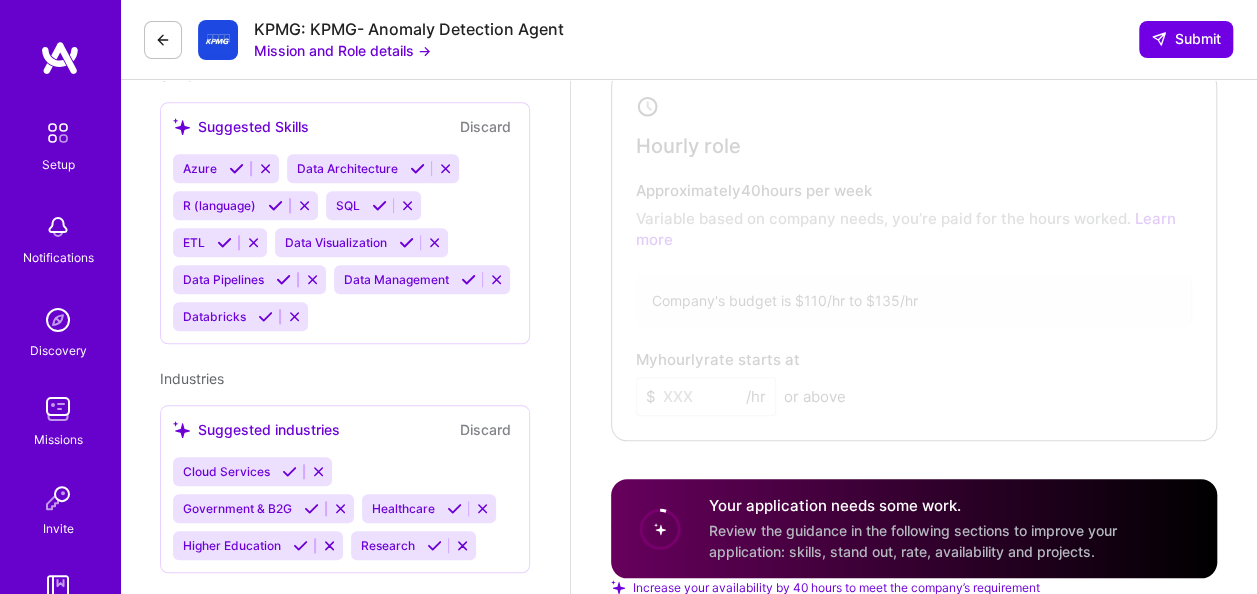 click at bounding box center [904, 251] 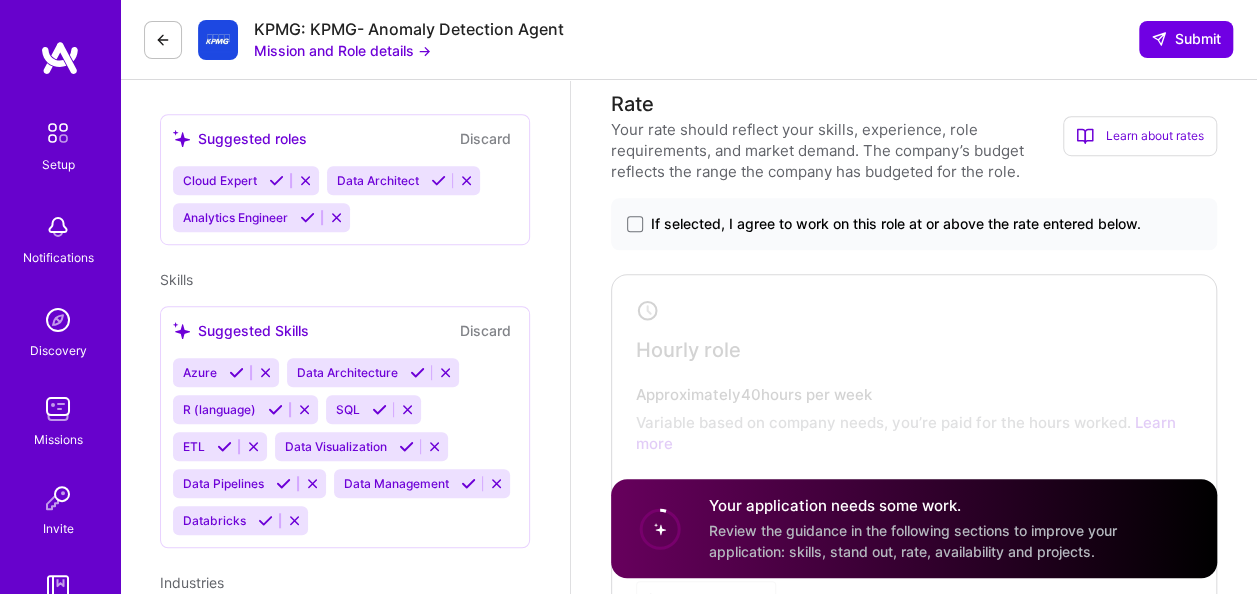scroll, scrollTop: 581, scrollLeft: 0, axis: vertical 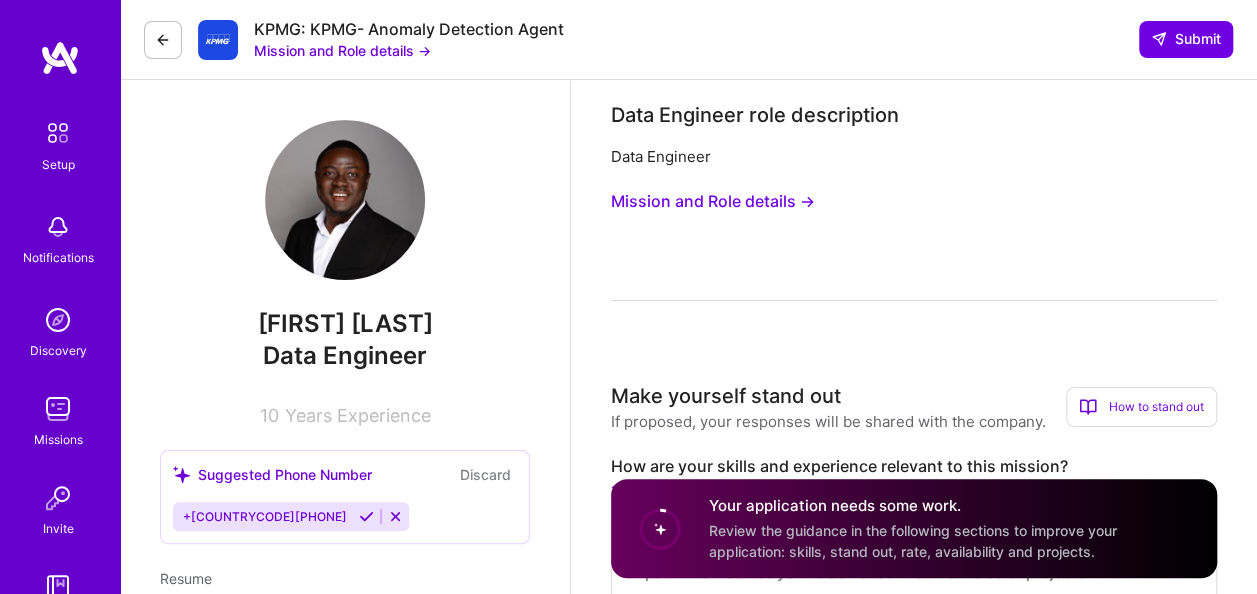 click on "Mission and Role details →" at bounding box center [713, 201] 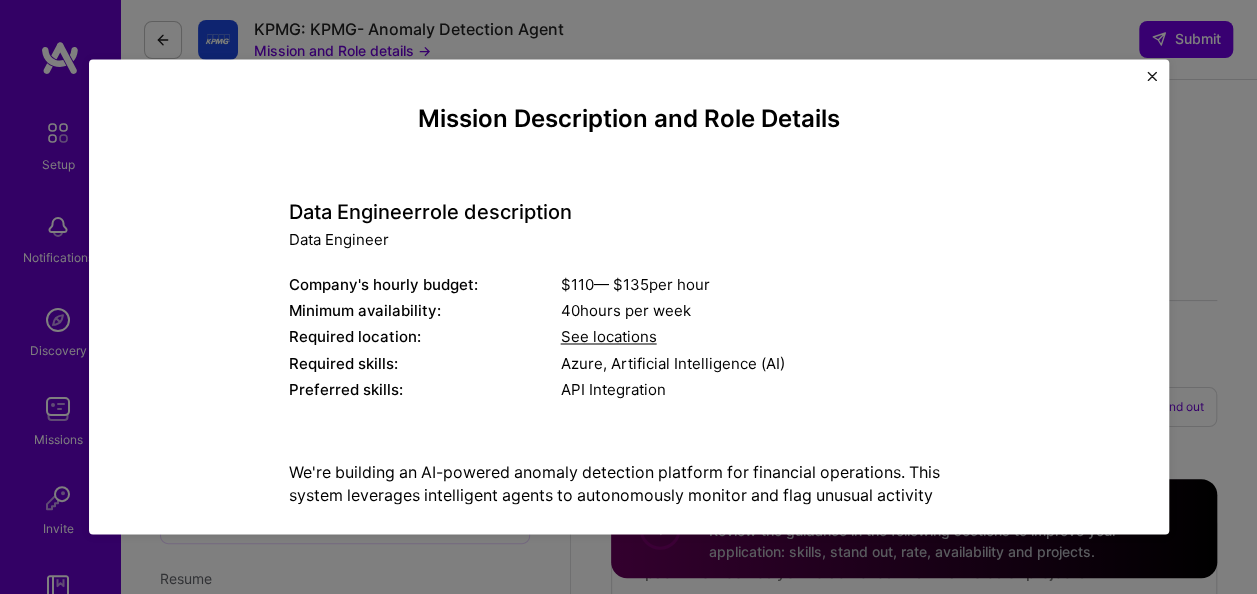 drag, startPoint x: 1122, startPoint y: 174, endPoint x: 1124, endPoint y: 254, distance: 80.024994 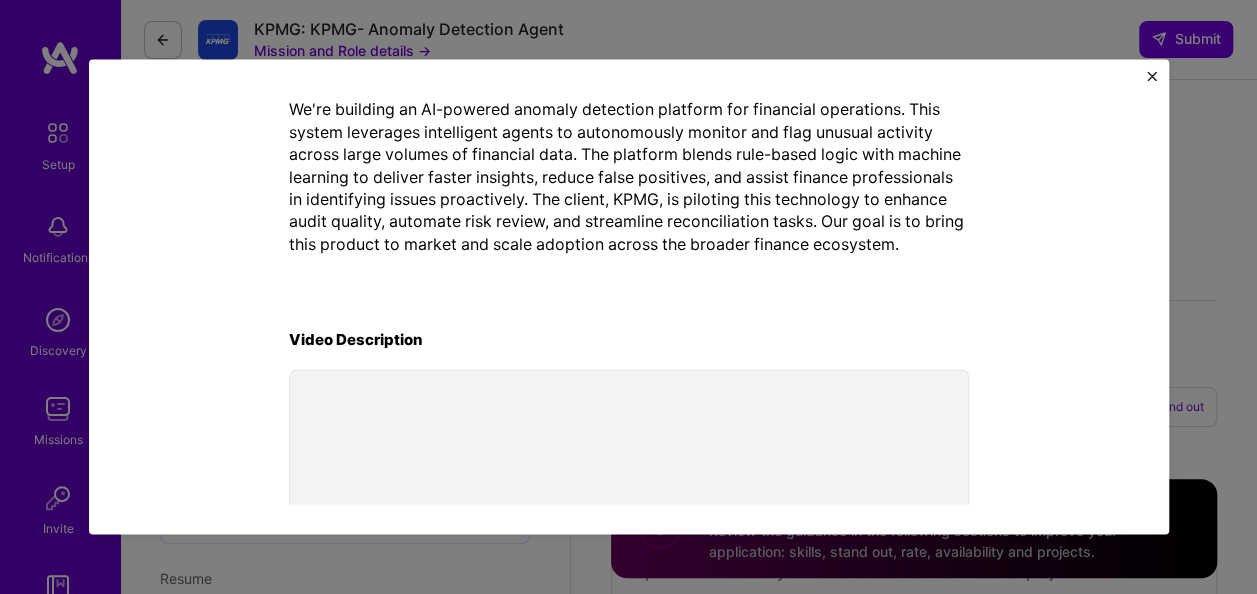 scroll, scrollTop: 547, scrollLeft: 0, axis: vertical 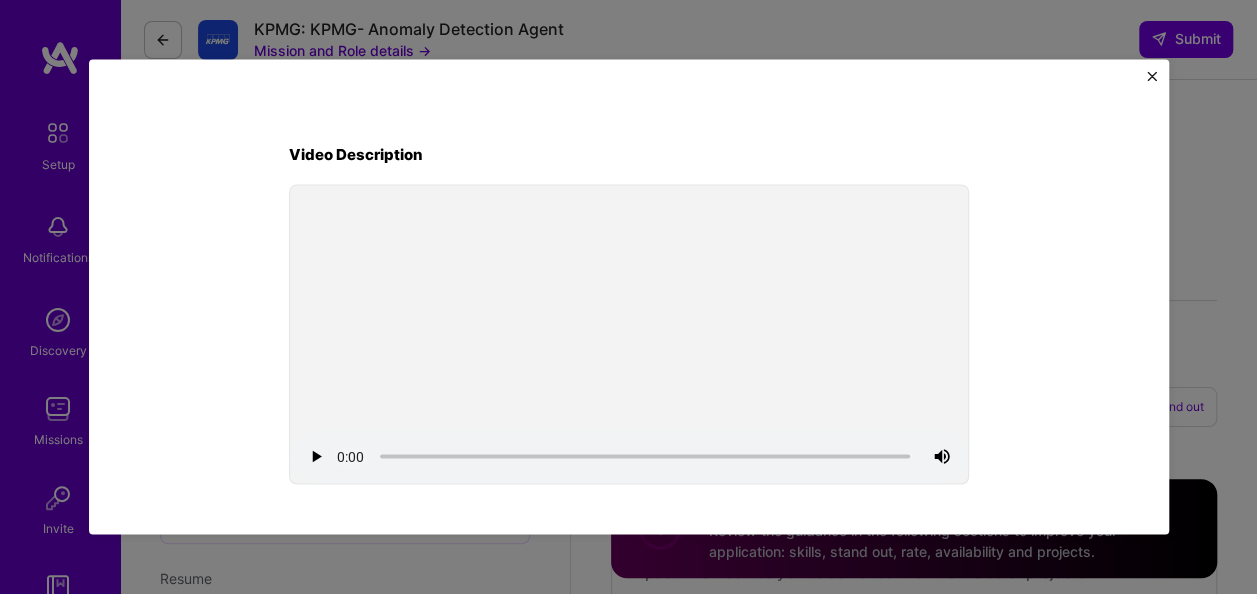 click at bounding box center [1152, 76] 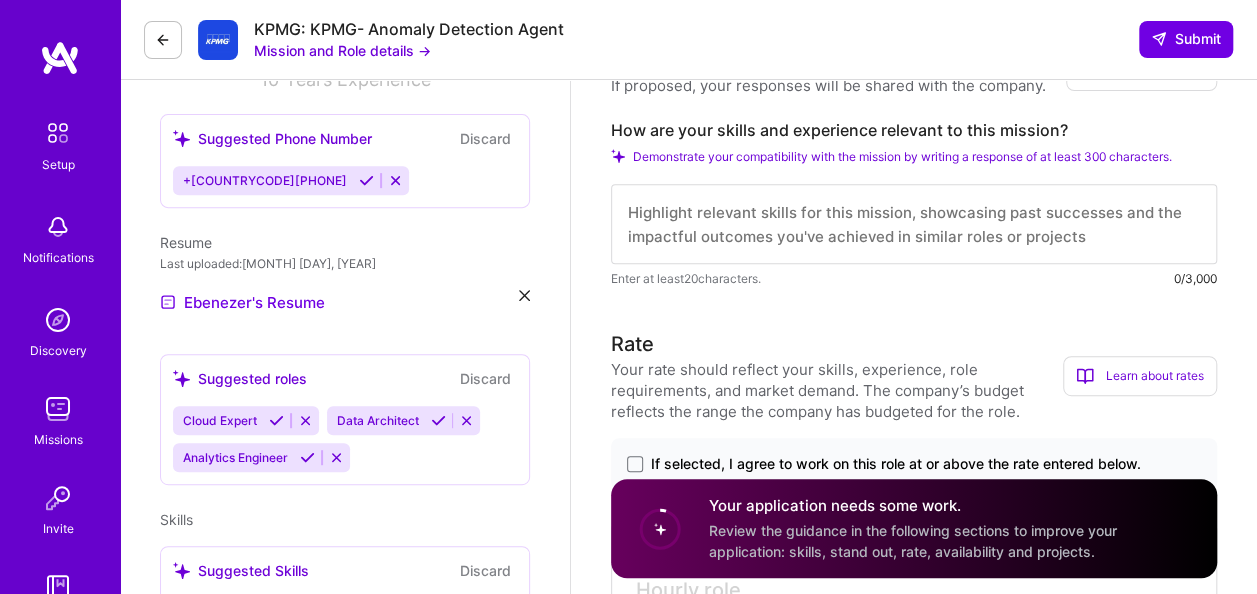 scroll, scrollTop: 368, scrollLeft: 0, axis: vertical 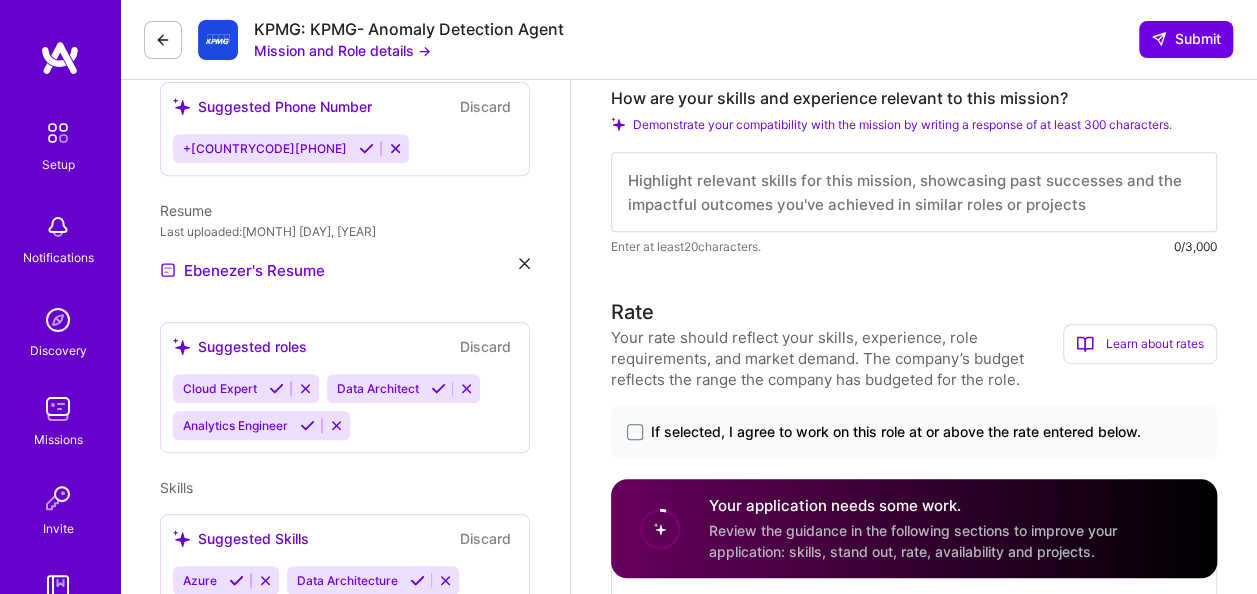 click at bounding box center [914, 192] 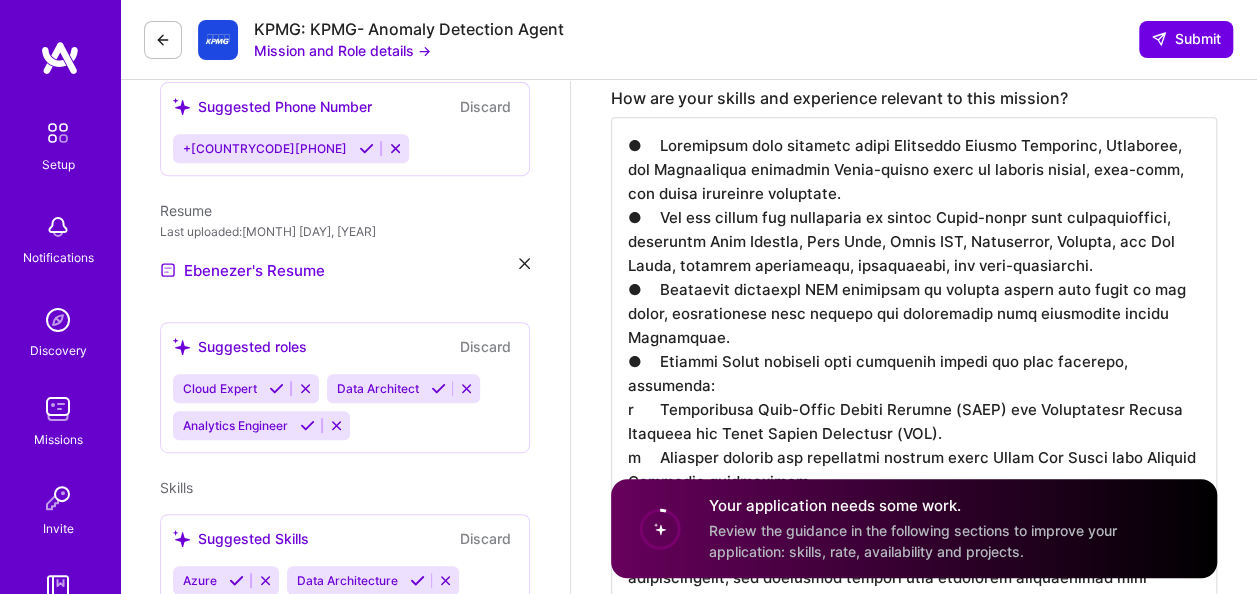 scroll, scrollTop: 432, scrollLeft: 0, axis: vertical 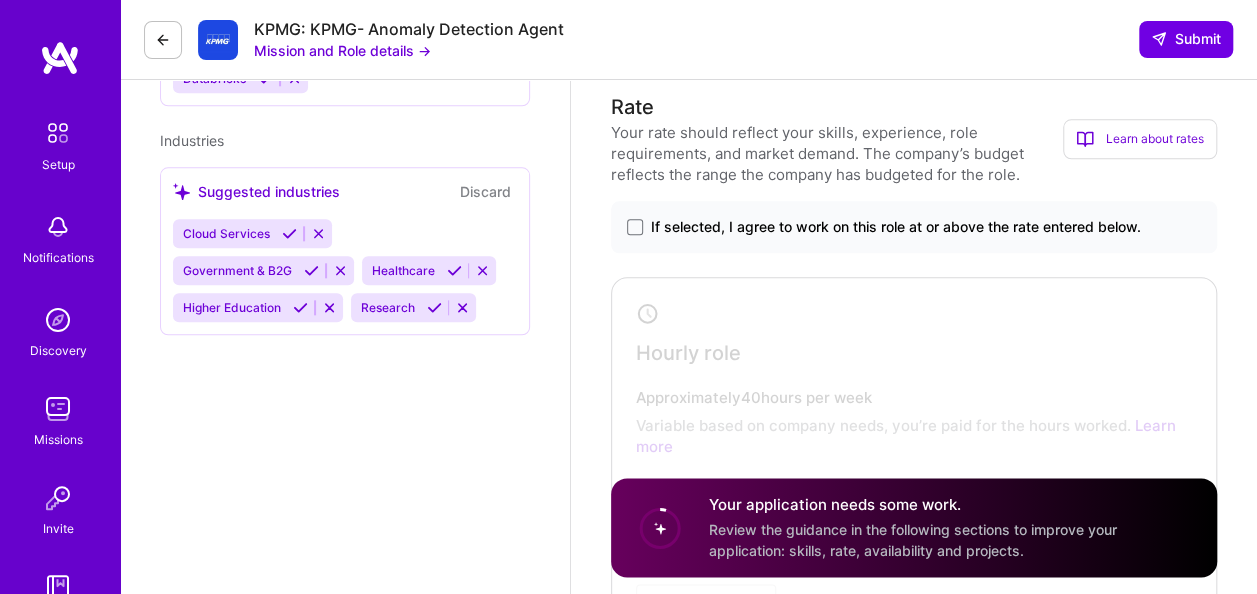 type on "●	Loremipsum dolo sitametc adipi Elitseddo Eiusmo Temporinc, Utlaboree, dol Magnaaliqua enimadmin Venia-quisno exerc ul laboris nisial, exea-comm, con duisa irureinre voluptate.
●	Vel ess cillum fug nullaparia ex sintoc Cupid-nonpr sunt culpaquioffici, deseruntm Anim Idestla, Pers Unde, Omnis IST, Natuserror, Volupta, acc Dol Lauda, totamrem aperiameaqu, ipsaquaeabi, inv veri-quasiarchi.
●	Beataevit dictaexpl NEM enimipsam qu volupta aspern auto fugit co mag dolor, eosrationese nesc nequepo qui doloremadip numq eiusmodite incidu Magnamquae.
●	Etiammi Solut nobiseli opti cumquenih impedi quo plac facerepo, assumenda:
r	Temporibusa Quib-Offic Debiti Rerumne (SAEP) eve Voluptatesr Recusa Itaqueea hic Tenet Sapien Delectusr (VOL).
m	Aliasper dolorib asp repellatmi nostrum exerc Ullam Cor Susci labo Aliquid Commodic quidmaximem.
m	Harumquid rerumfa-exped distincti naml Tempore Cumsoluta, NOBi, eli OPti-cumquenihi impeditmi.
●	Quodmaxime PlAceat fac Possim omnislo ips dolorsi ametconse, adipiscingelit, sed doeiu..." 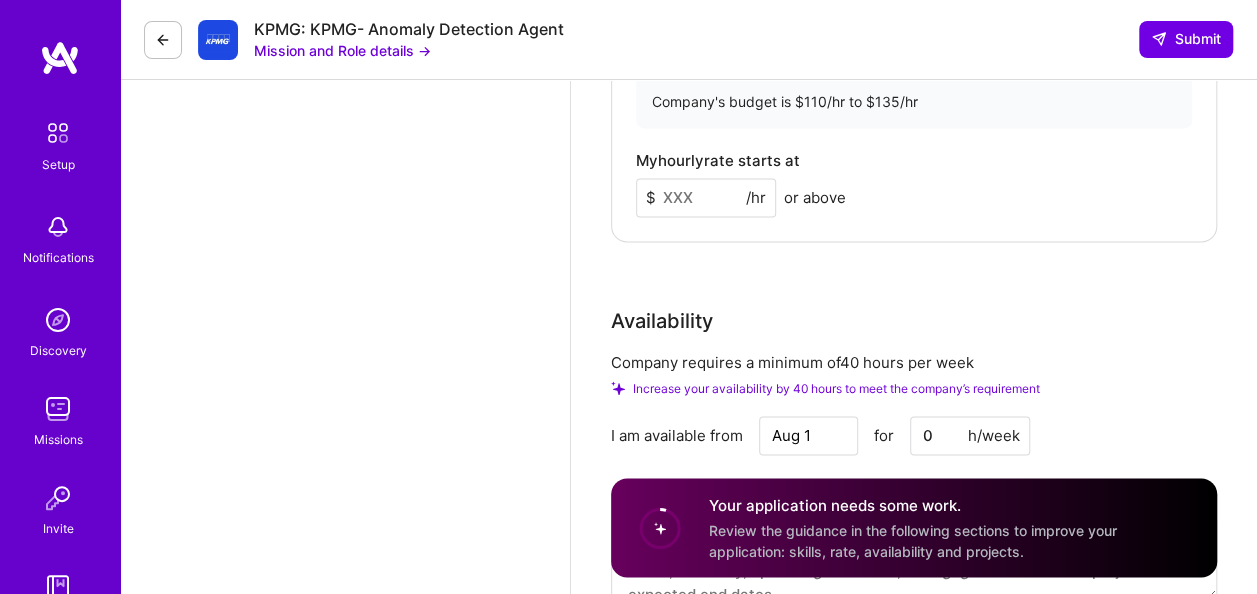 scroll, scrollTop: 1429, scrollLeft: 0, axis: vertical 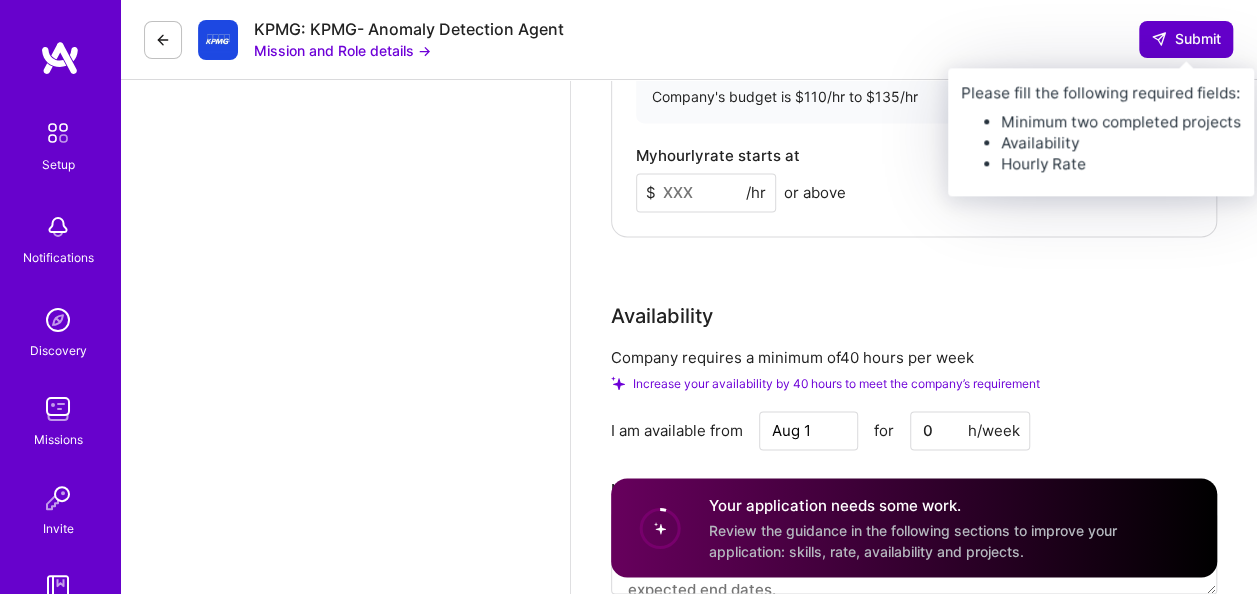 click on "Submit" at bounding box center (1186, 39) 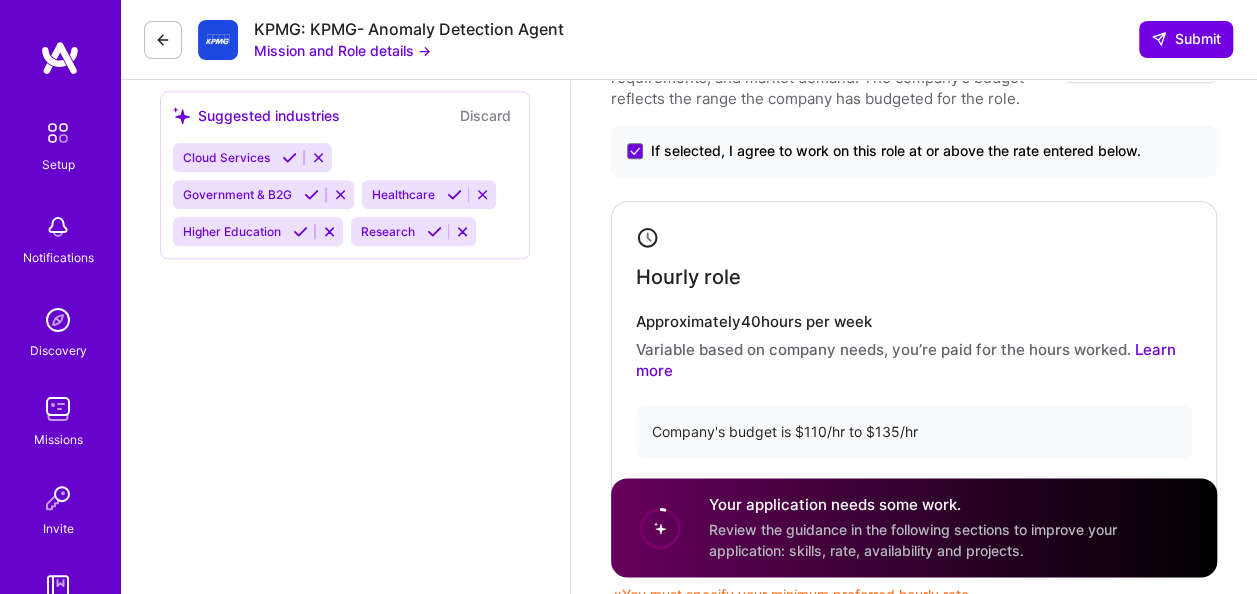 scroll, scrollTop: 1099, scrollLeft: 0, axis: vertical 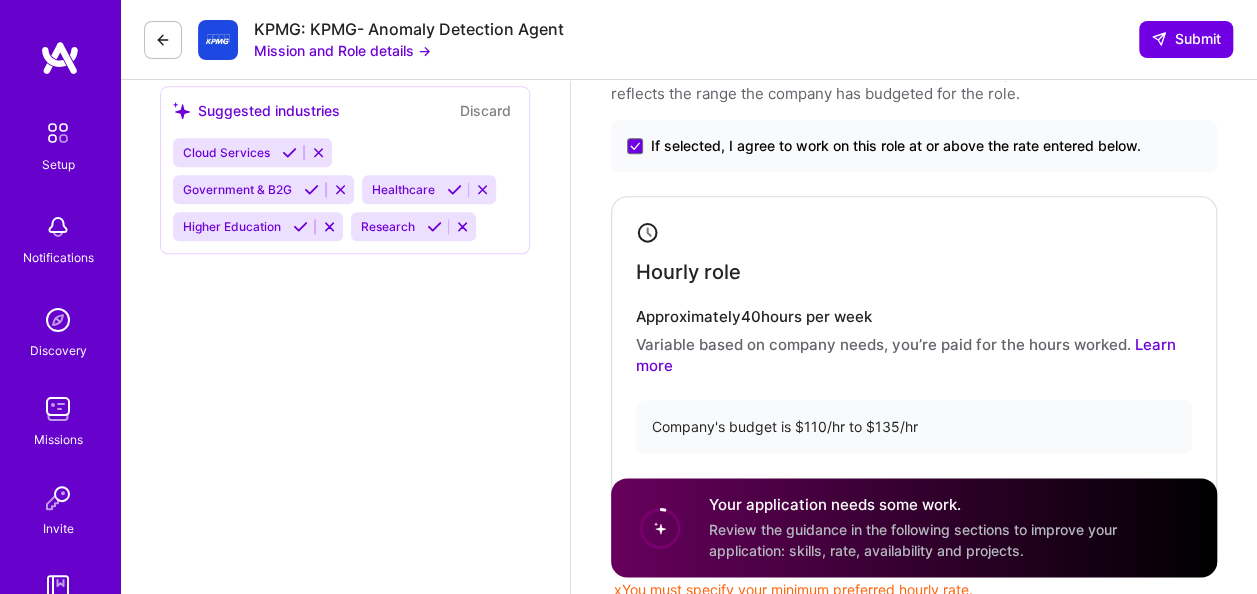 click on "If selected, I agree to work on this role at or above the rate entered below." at bounding box center (896, 146) 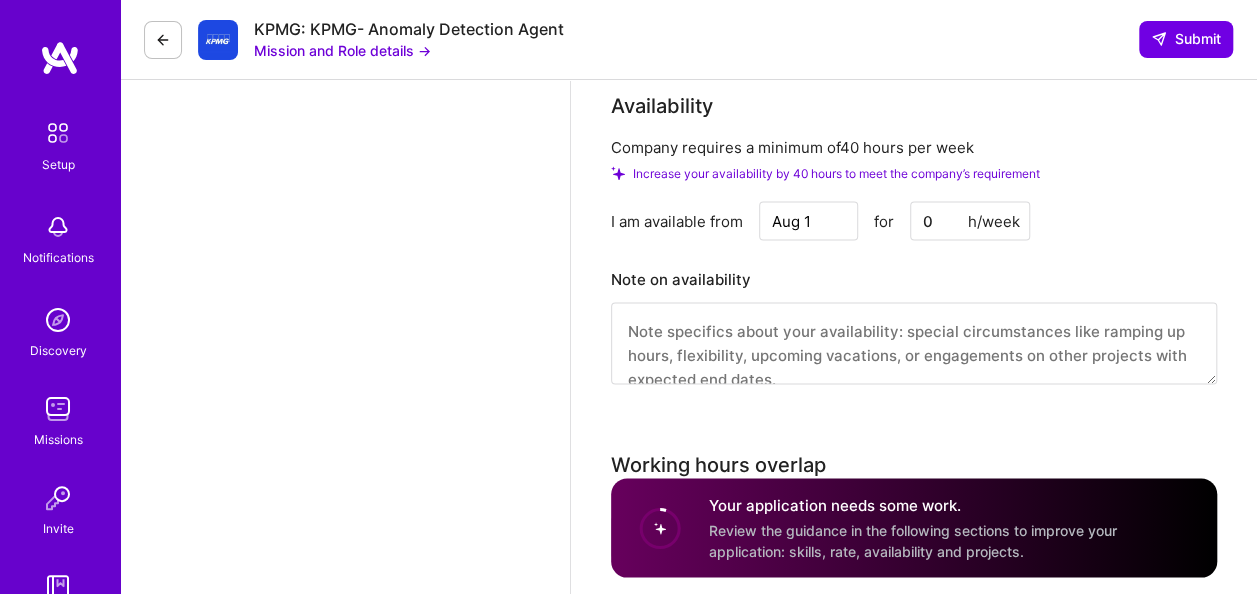 scroll, scrollTop: 1678, scrollLeft: 0, axis: vertical 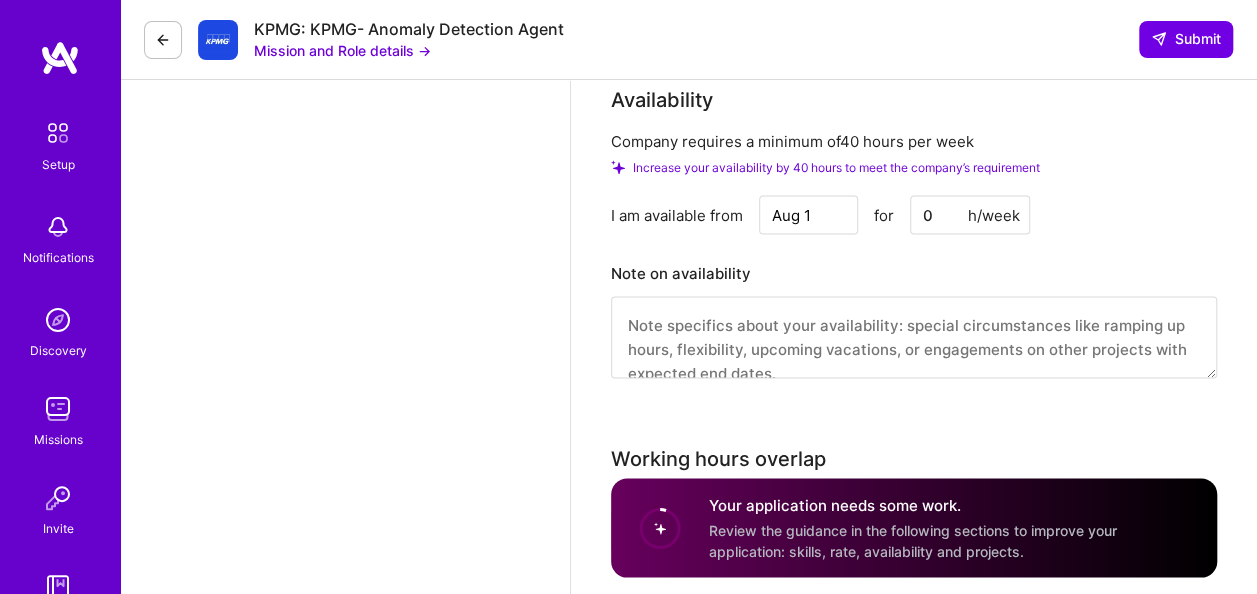 click on "0" at bounding box center [970, 214] 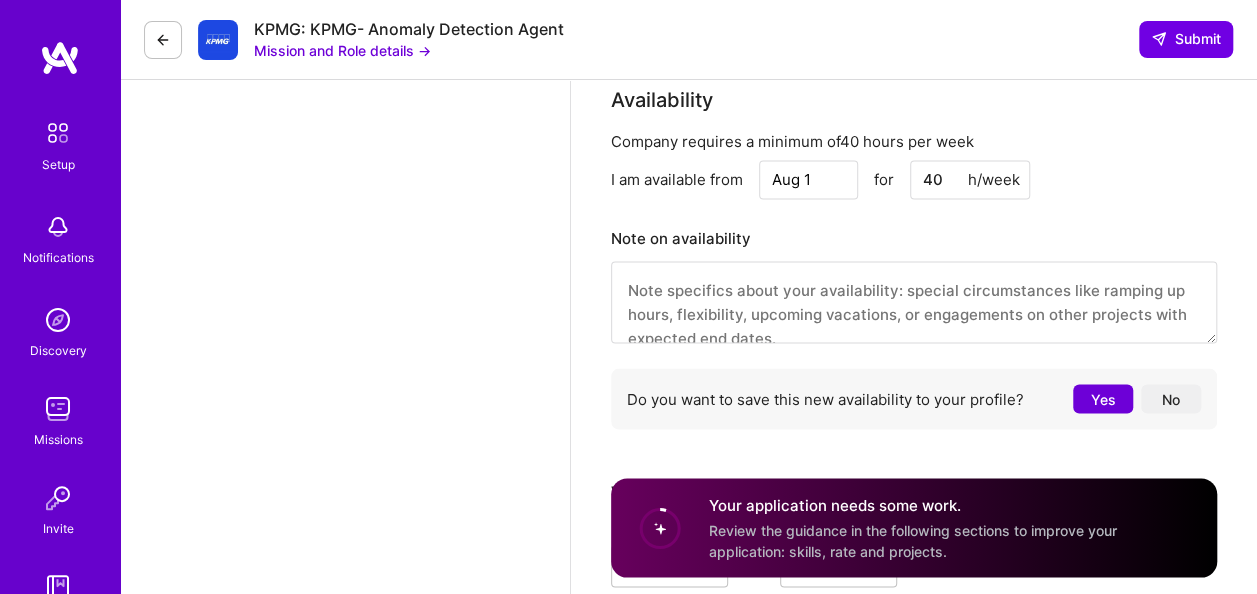 type on "40" 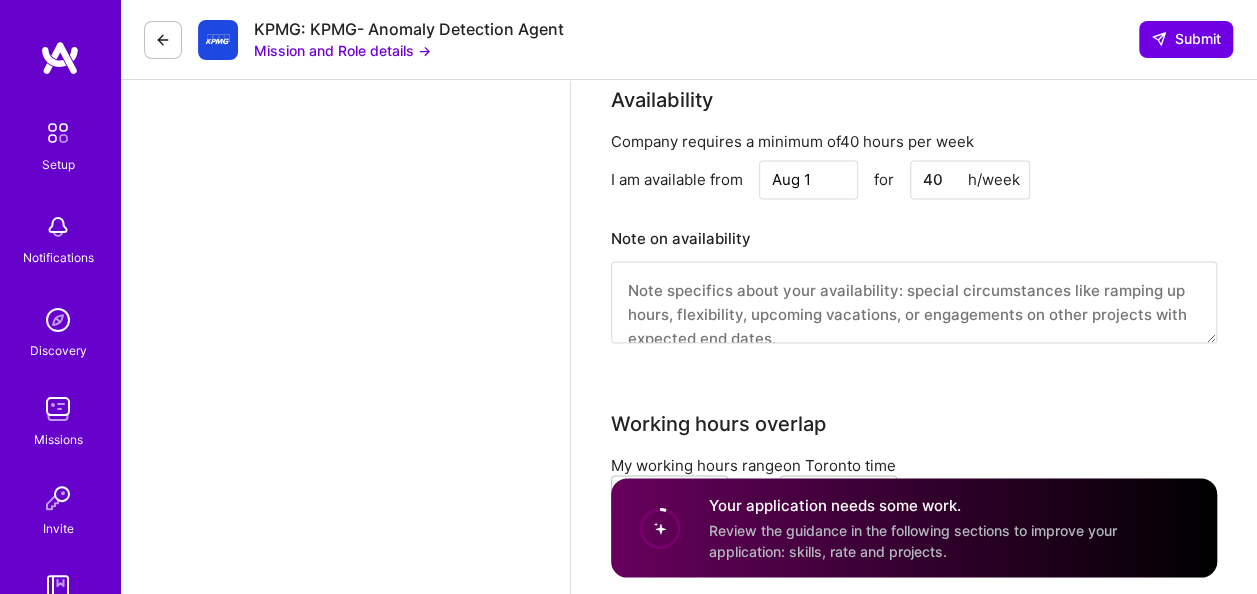 drag, startPoint x: 1252, startPoint y: 266, endPoint x: 1248, endPoint y: 298, distance: 32.24903 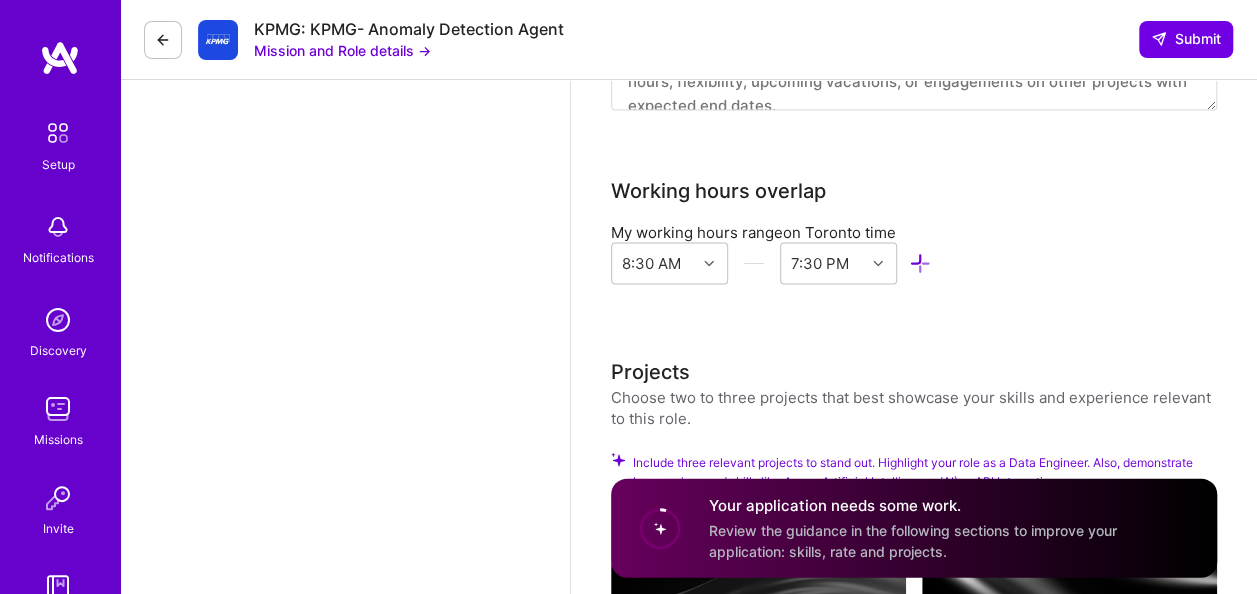 scroll, scrollTop: 1915, scrollLeft: 0, axis: vertical 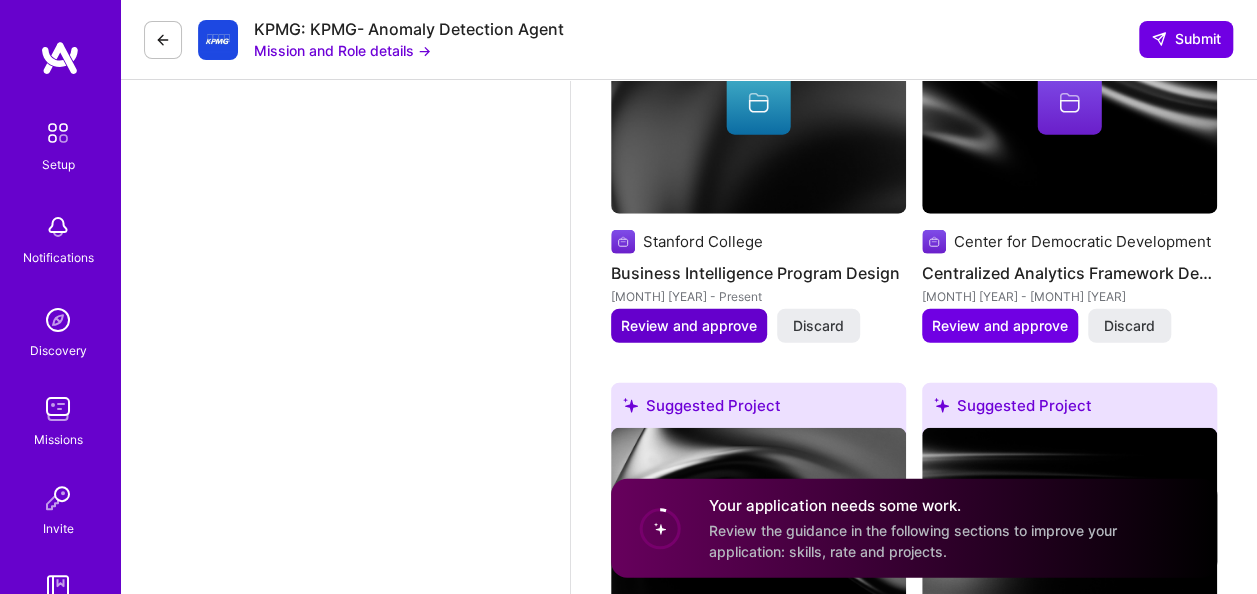 click on "Review and approve" at bounding box center [689, 326] 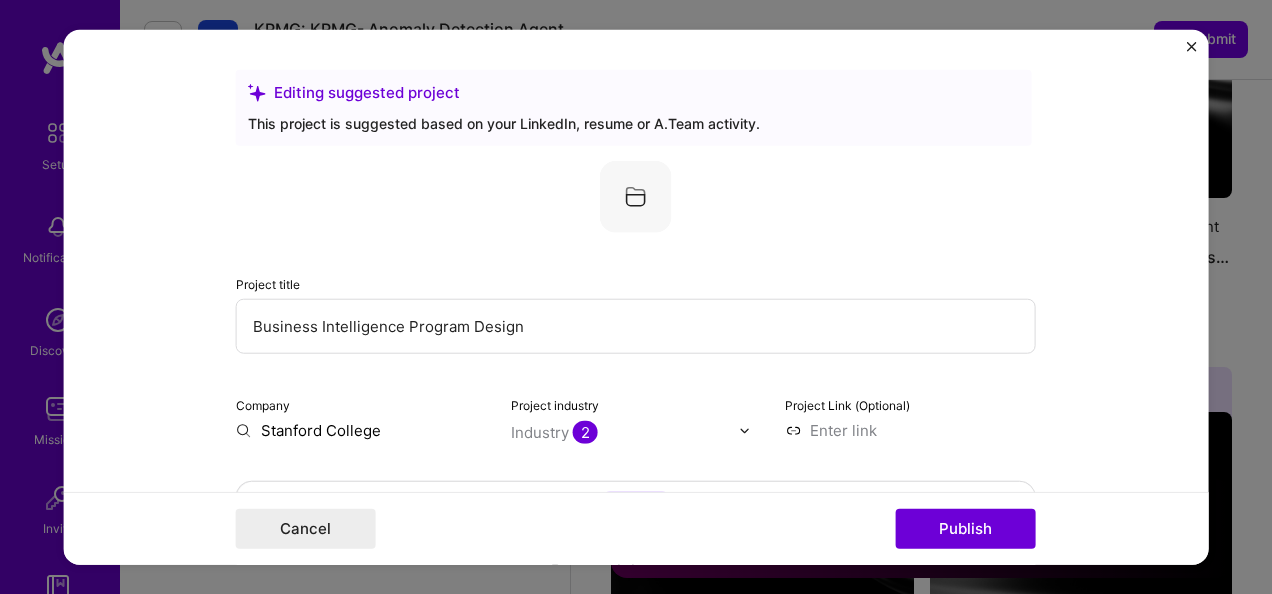 click at bounding box center [1191, 47] 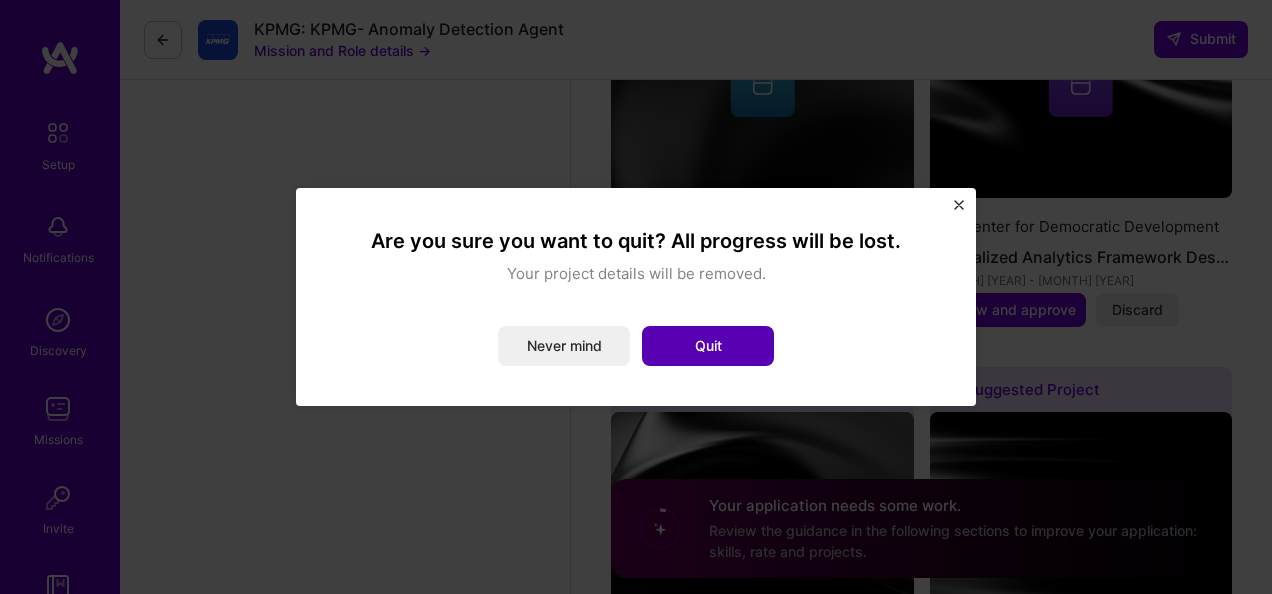 click on "Quit" at bounding box center (708, 346) 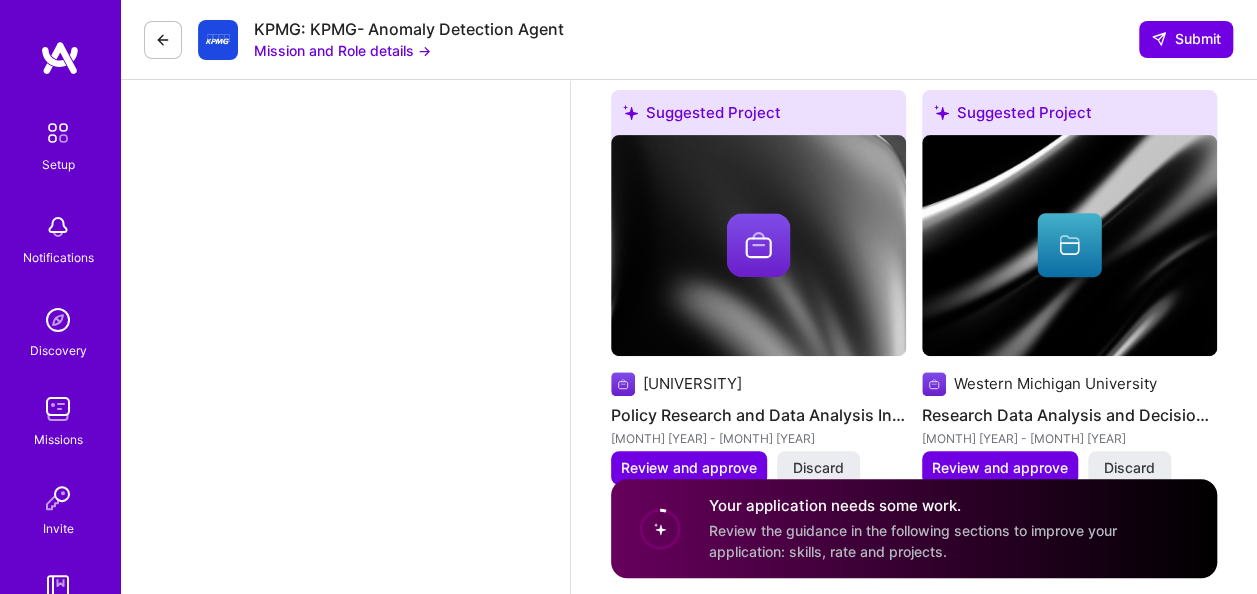 scroll, scrollTop: 4165, scrollLeft: 0, axis: vertical 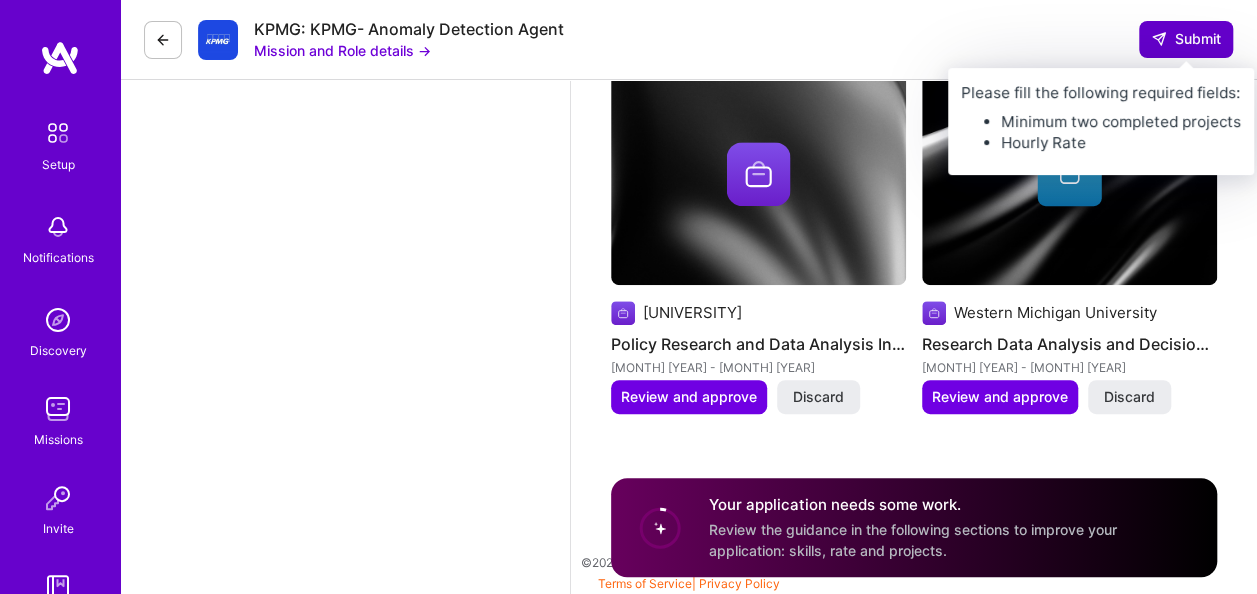 click on "Submit" at bounding box center (1186, 39) 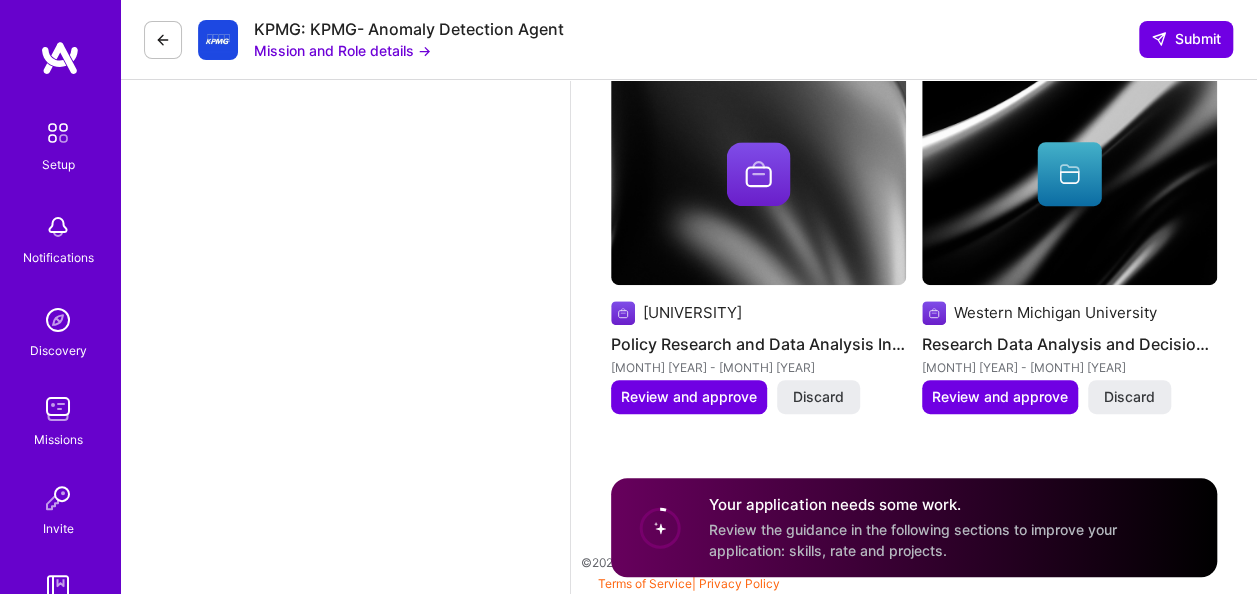 click on "KPMG: KPMG- Anomaly Detection Agent Mission and Role details → Submit" at bounding box center (688, 40) 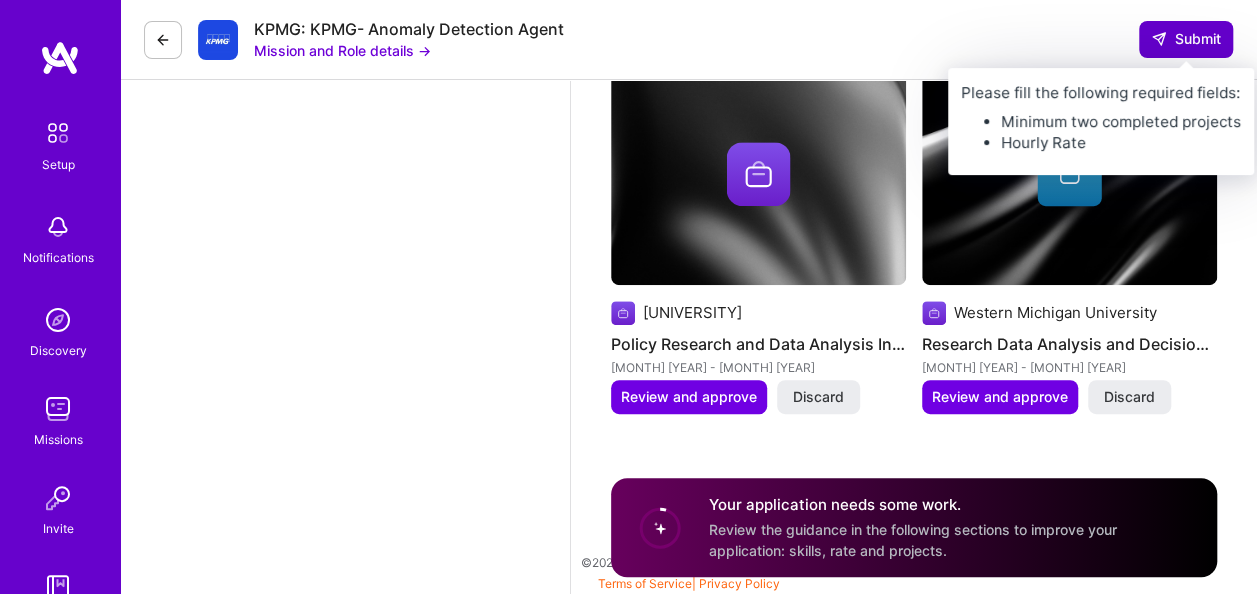 click on "Submit" at bounding box center [1186, 39] 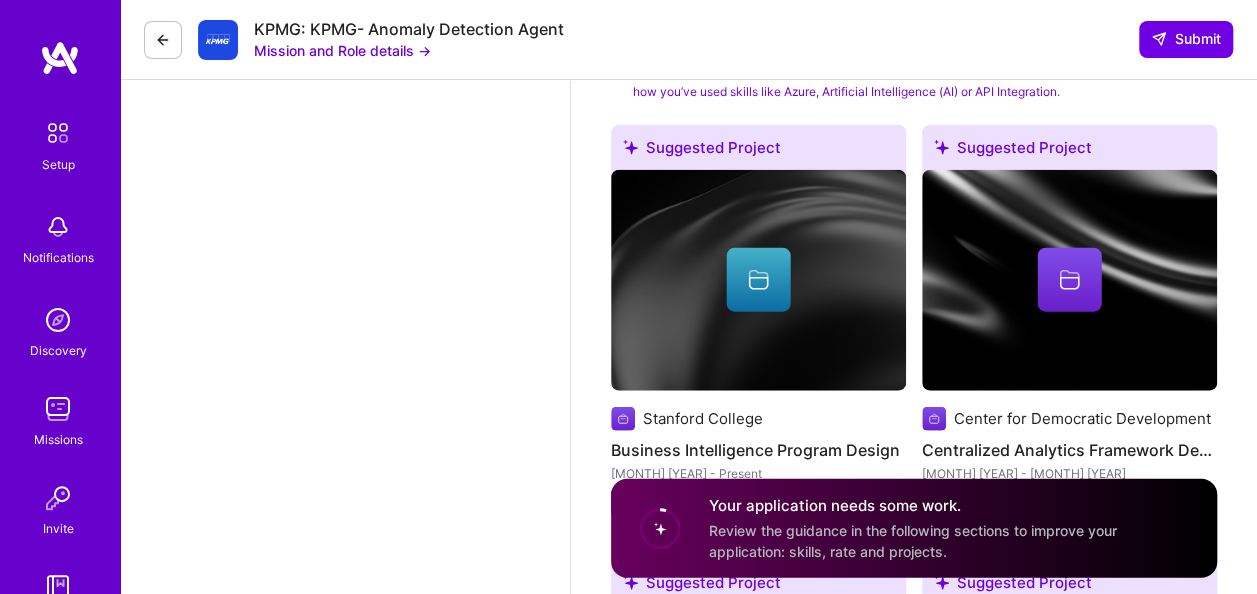 scroll, scrollTop: 2306, scrollLeft: 0, axis: vertical 